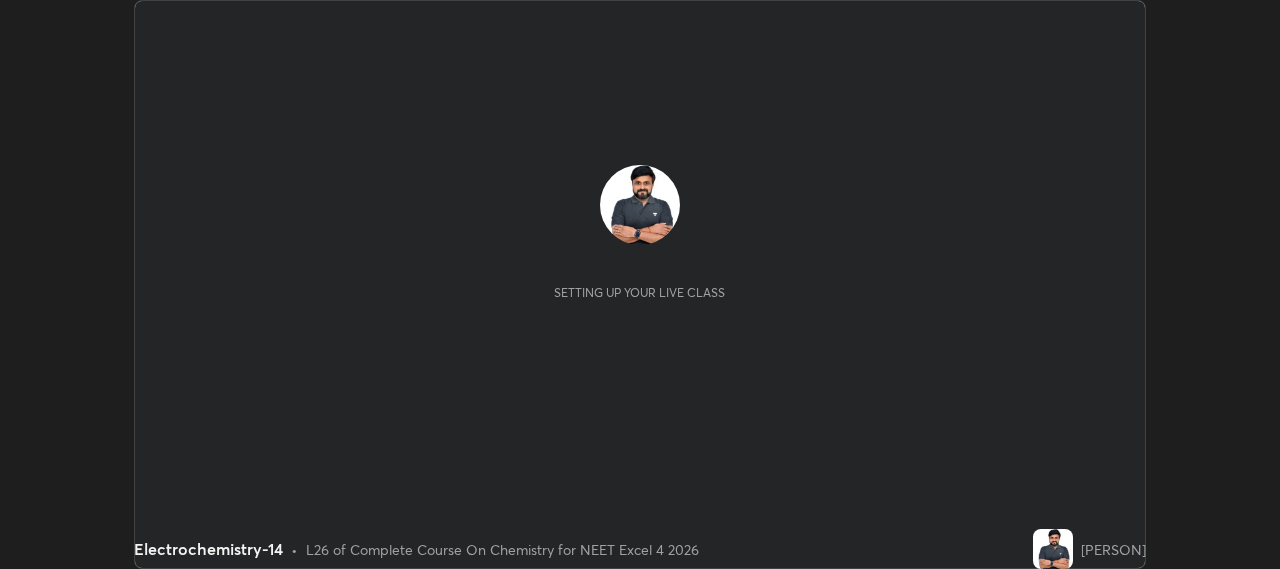 scroll, scrollTop: 0, scrollLeft: 0, axis: both 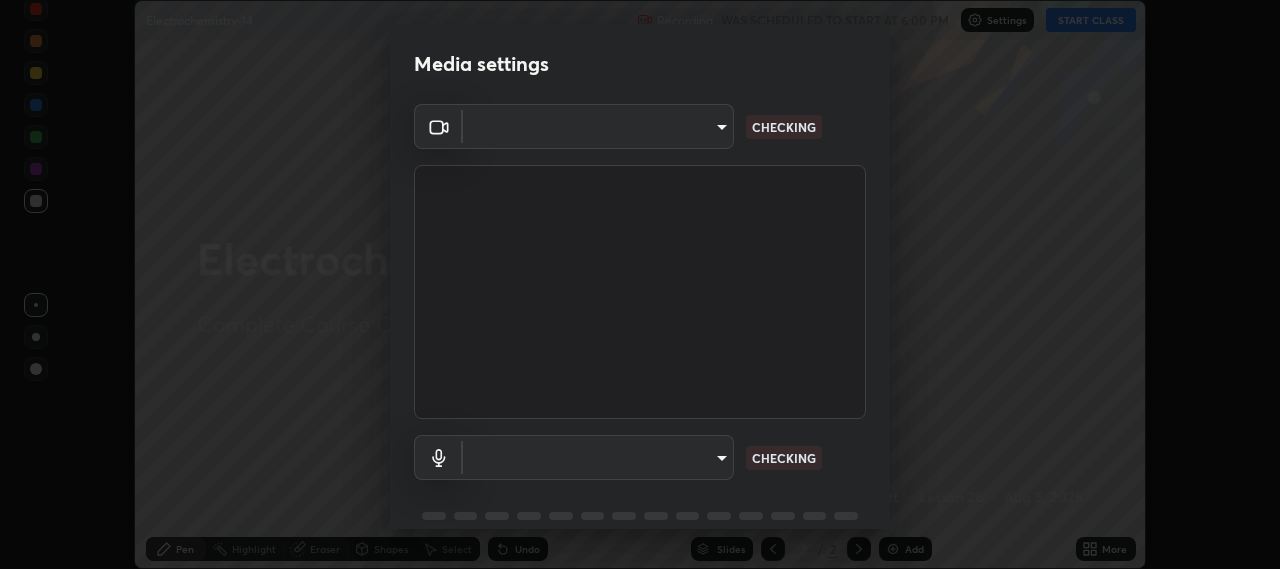 type on "b317e01ce44dabc3be8dd9fbd21c4c94838353ba5ba3926cf423050bf086703d" 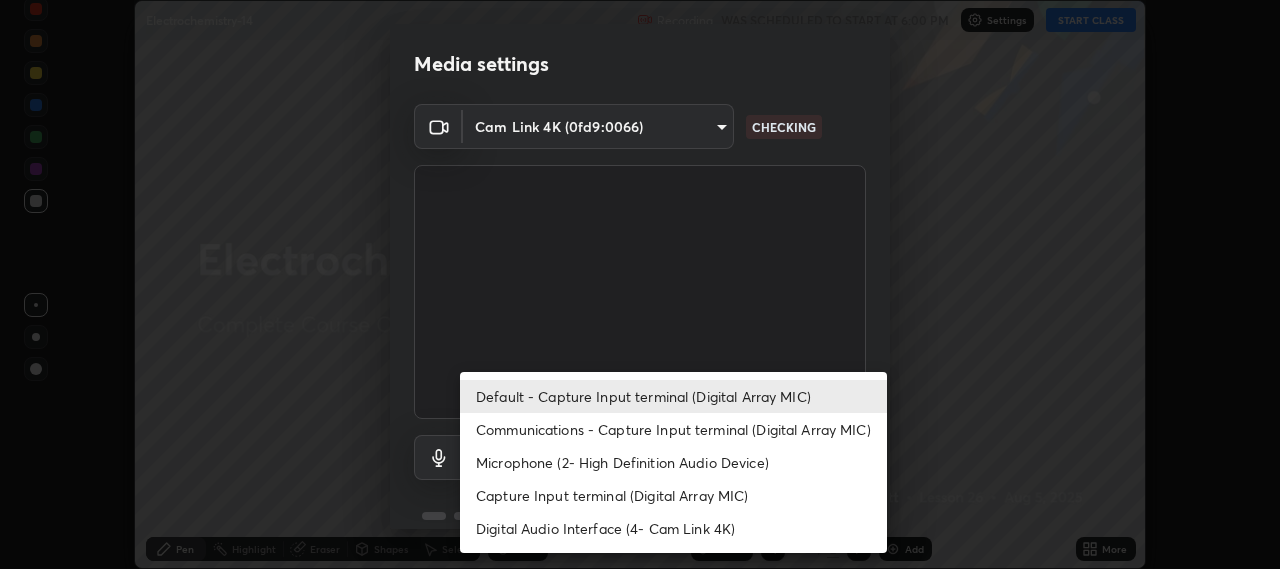 click on "Communications - Capture Input terminal (Digital Array MIC)" at bounding box center [673, 429] 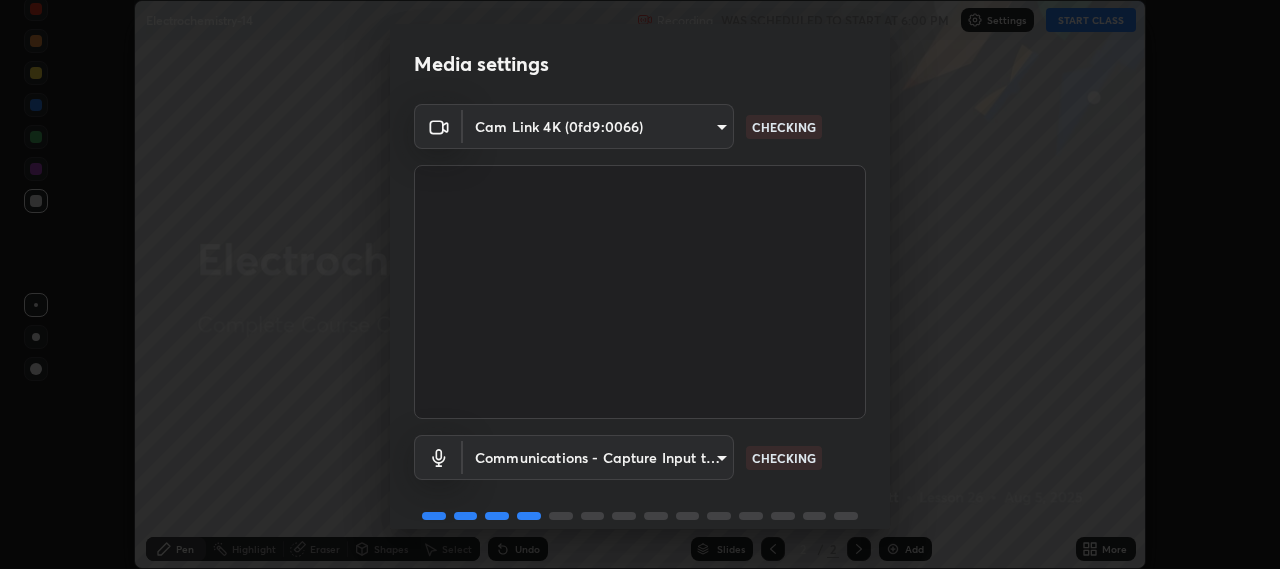 scroll, scrollTop: 87, scrollLeft: 0, axis: vertical 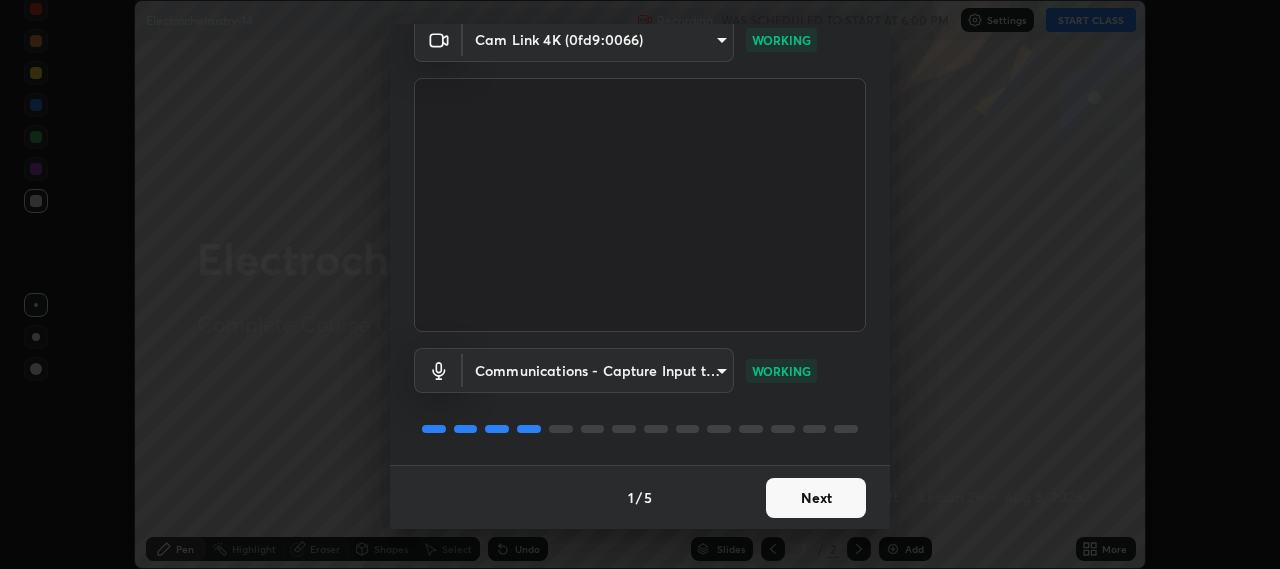 click on "Next" at bounding box center [816, 498] 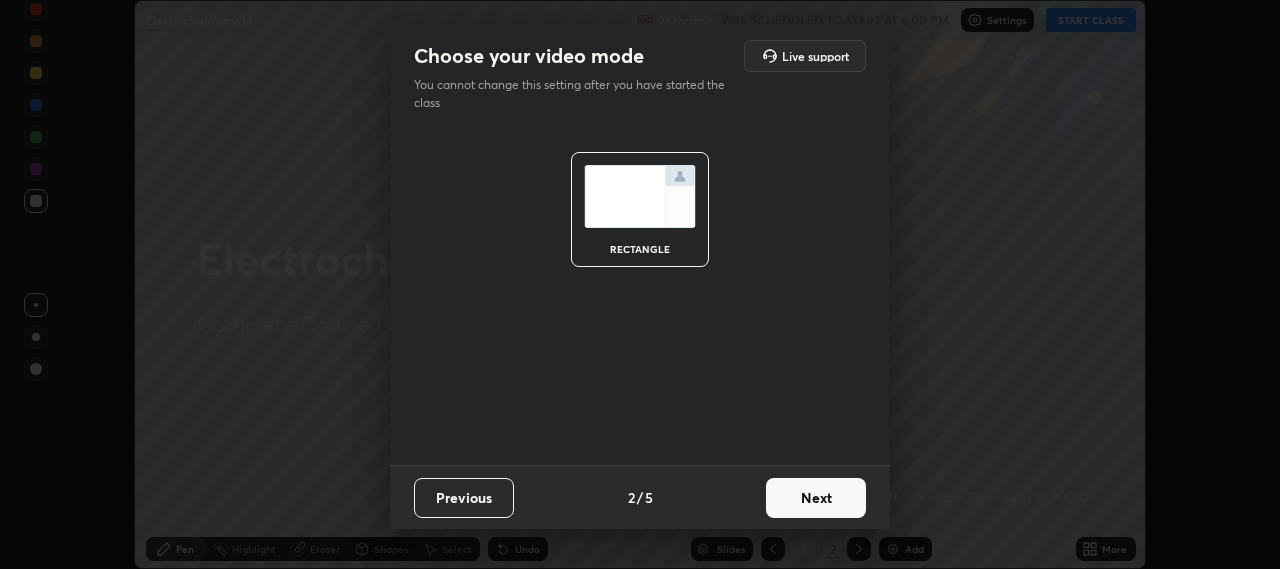 scroll, scrollTop: 0, scrollLeft: 0, axis: both 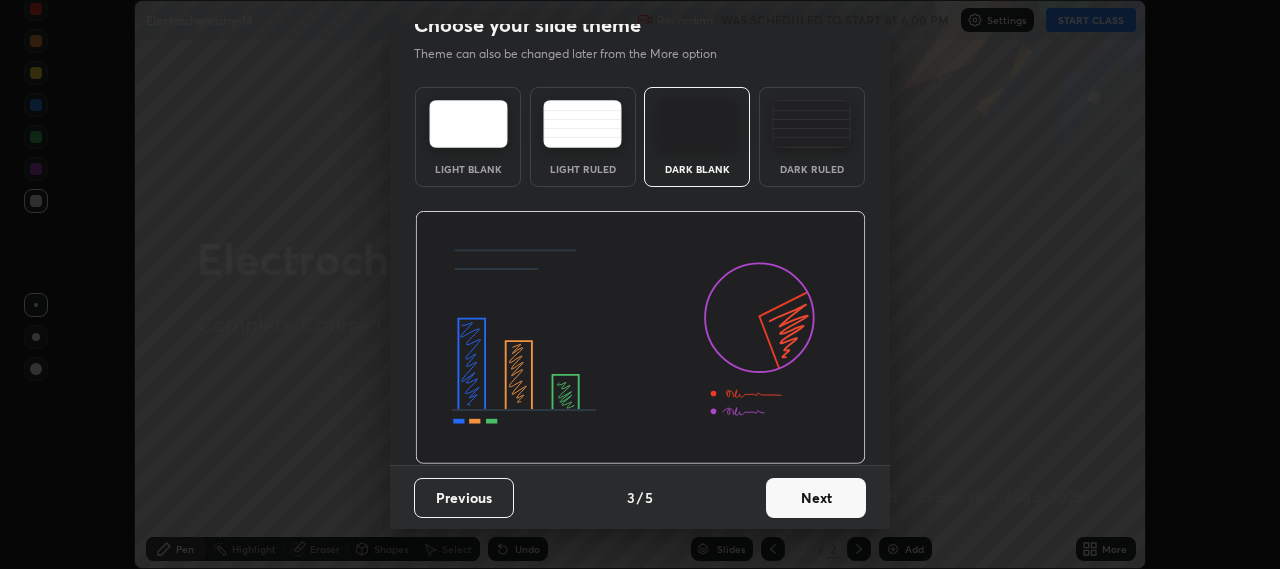 click on "Next" at bounding box center (816, 498) 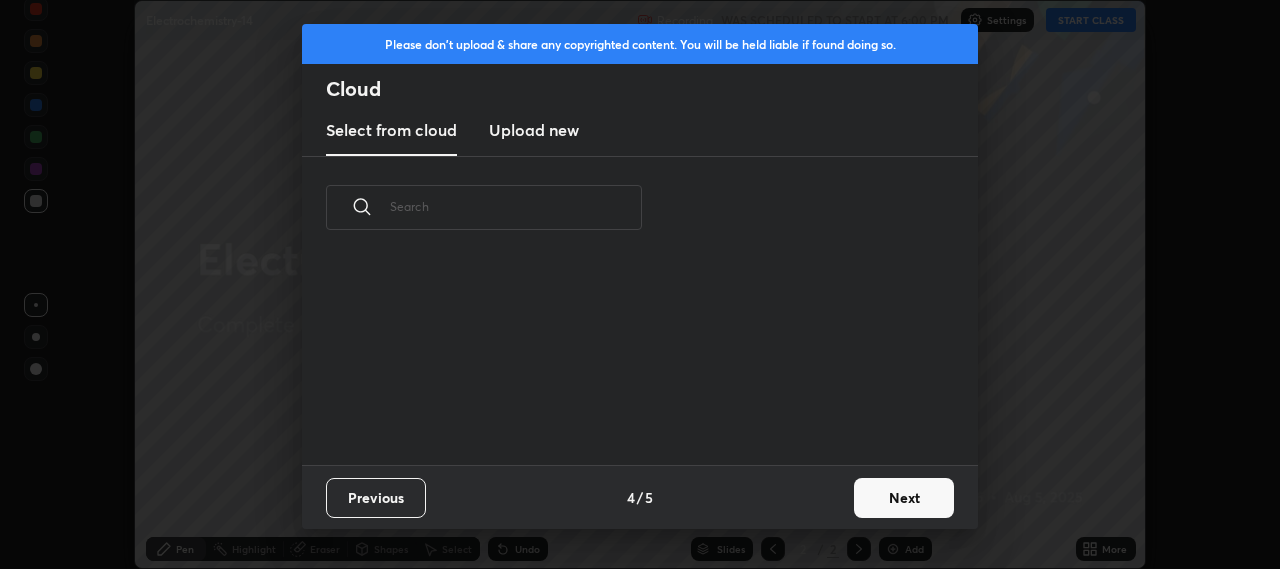 click on "Previous 4 / 5 Next" at bounding box center (640, 497) 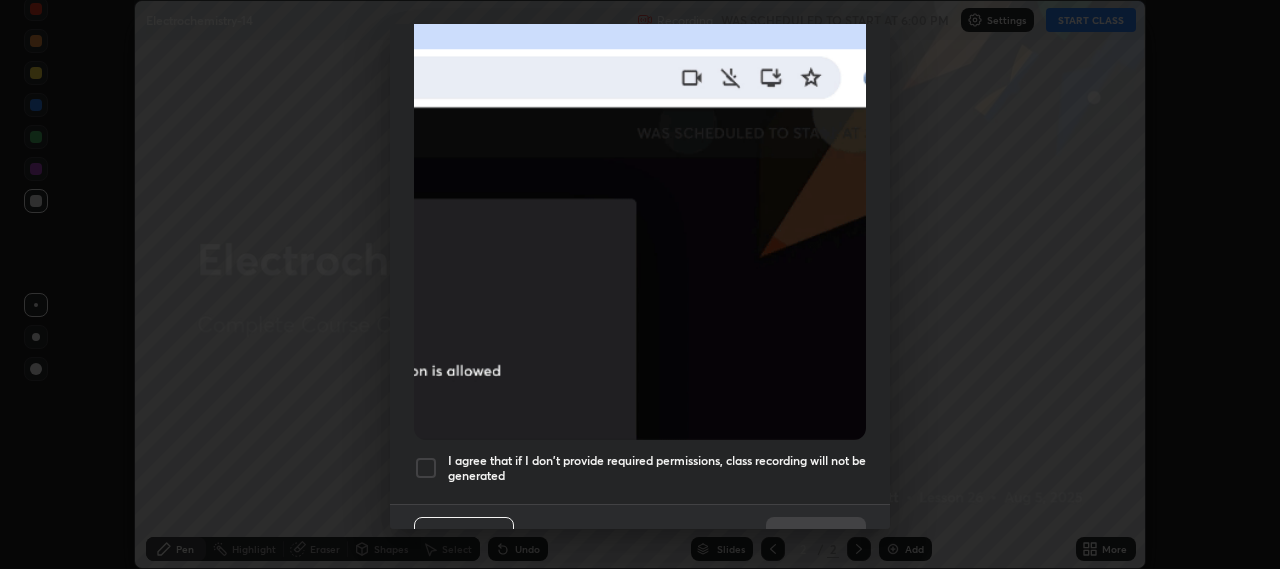 scroll, scrollTop: 495, scrollLeft: 0, axis: vertical 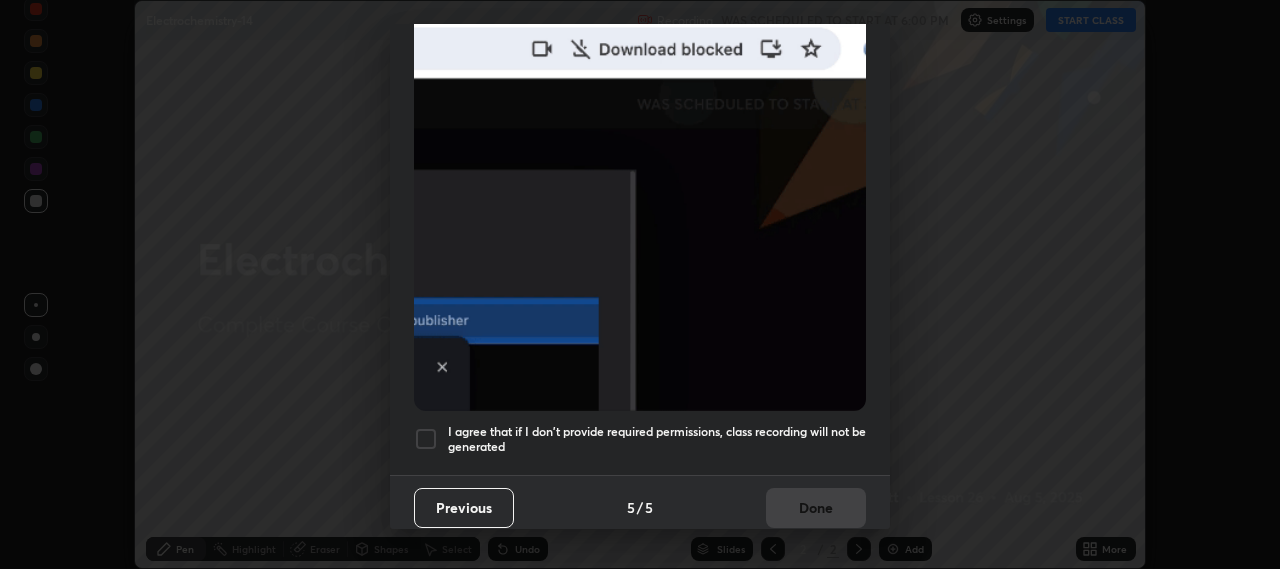 click at bounding box center [426, 439] 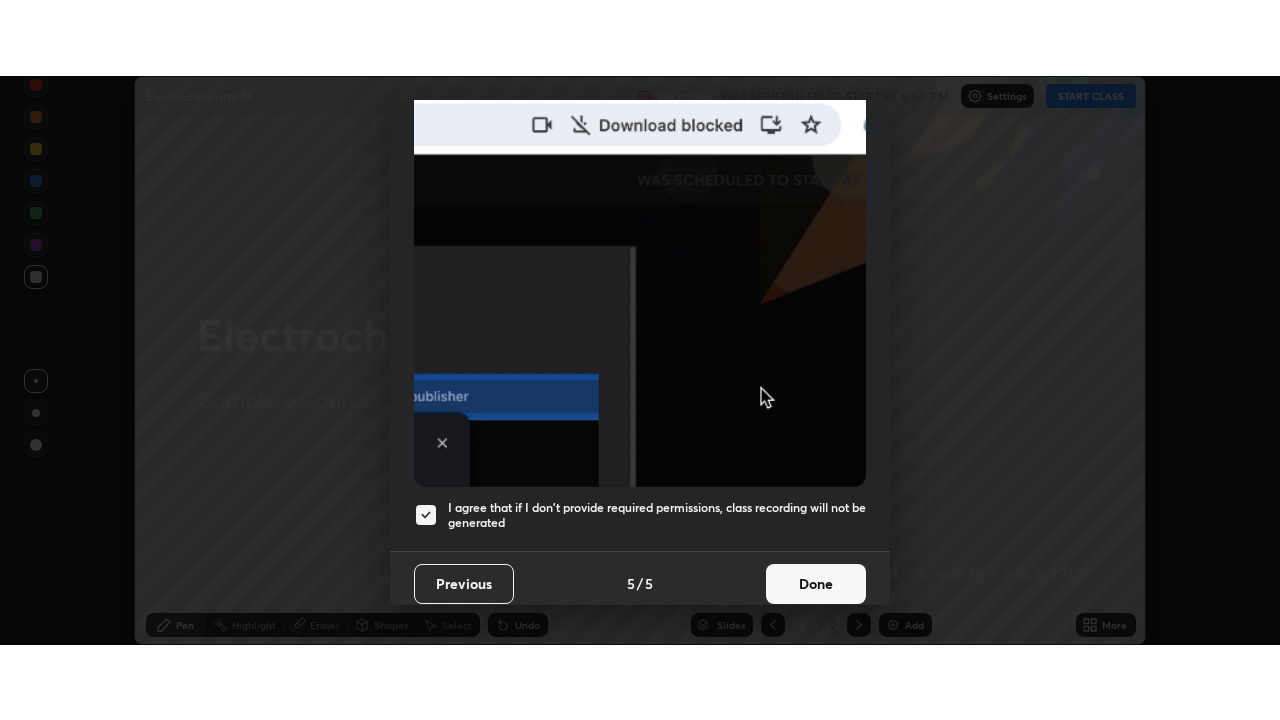 scroll, scrollTop: 486, scrollLeft: 0, axis: vertical 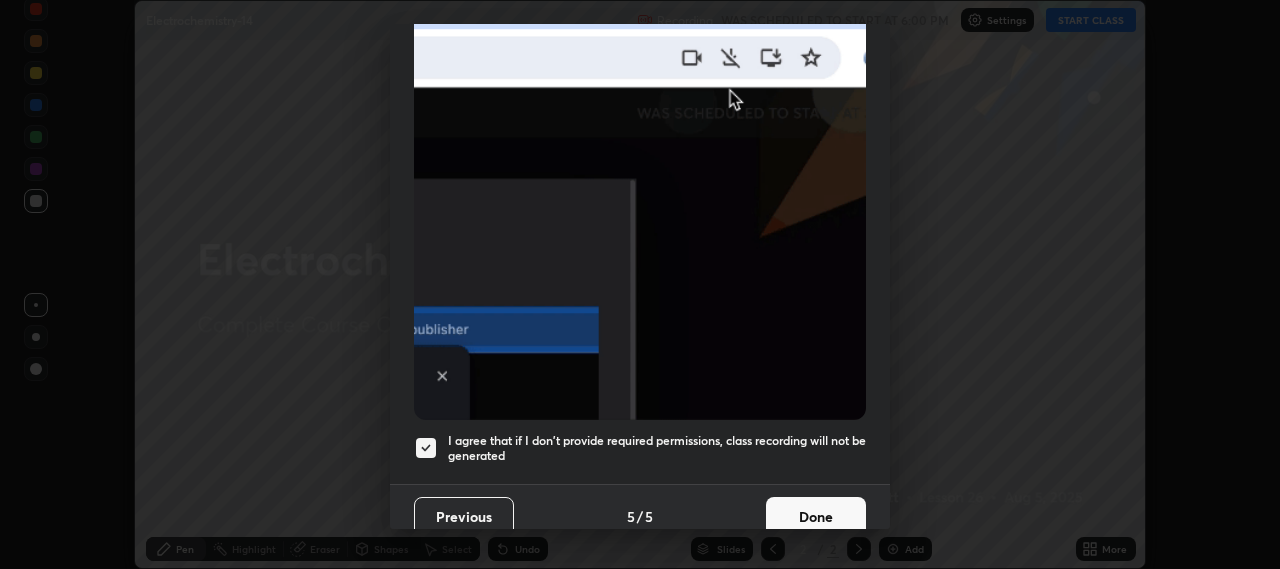 click on "Done" at bounding box center [816, 517] 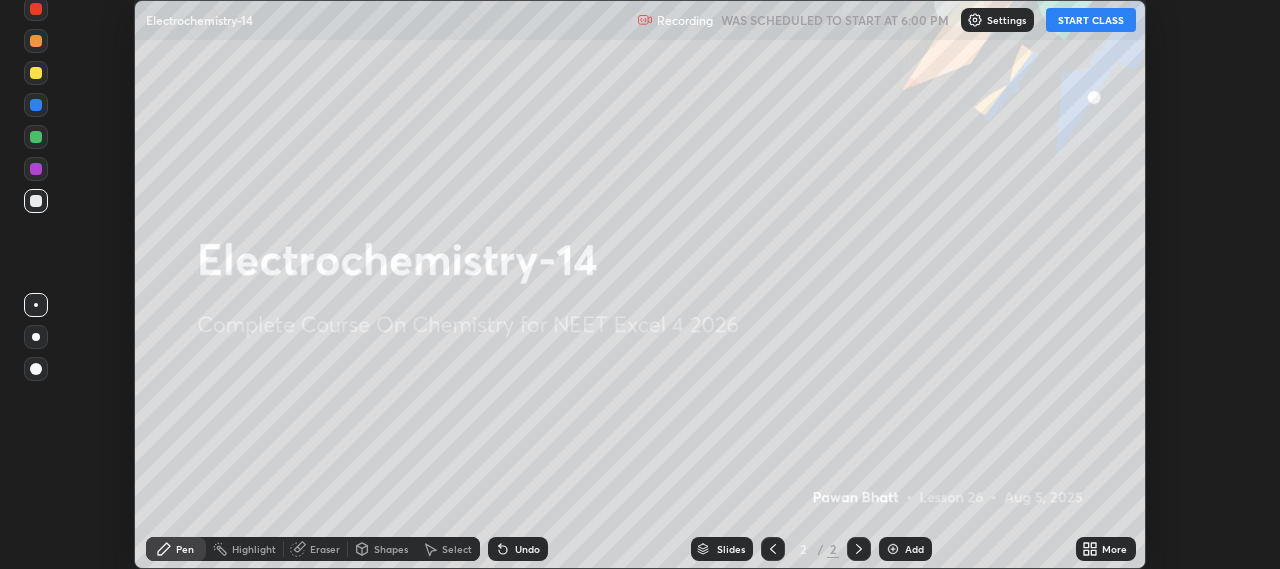 click on "START CLASS" at bounding box center (1091, 20) 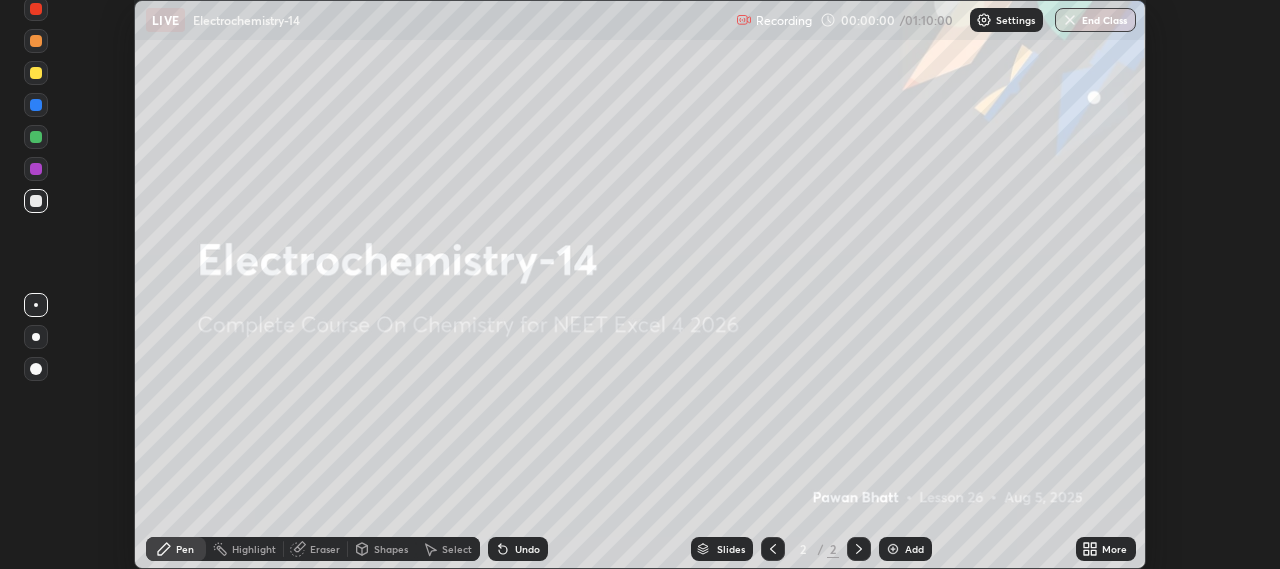 click on "More" at bounding box center [1114, 549] 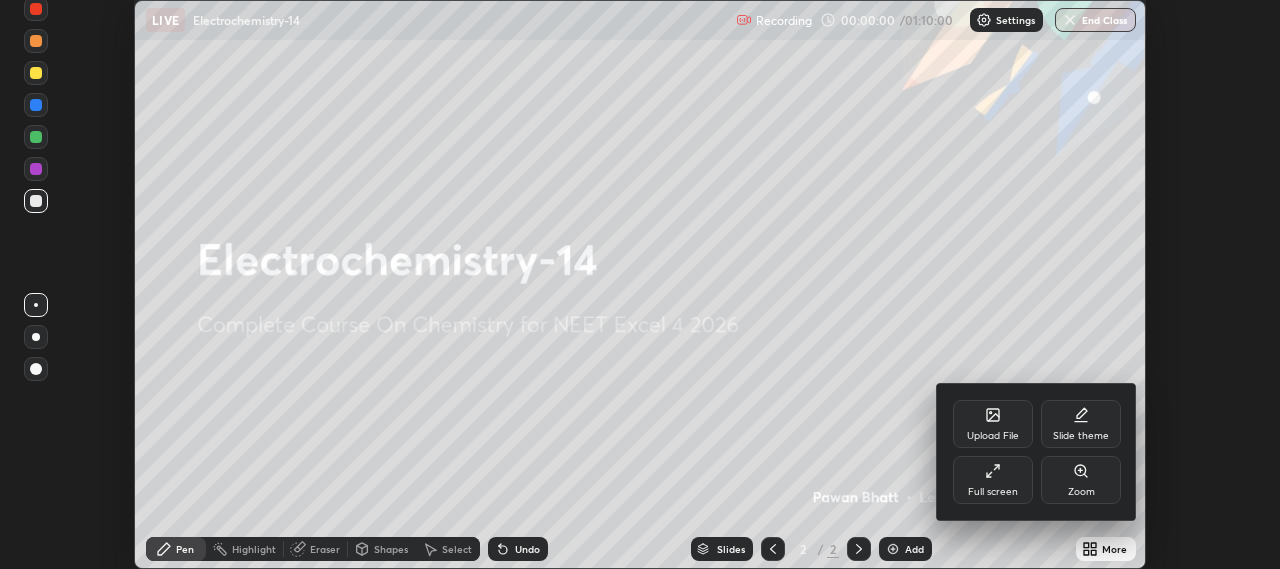 click on "Full screen" at bounding box center (993, 480) 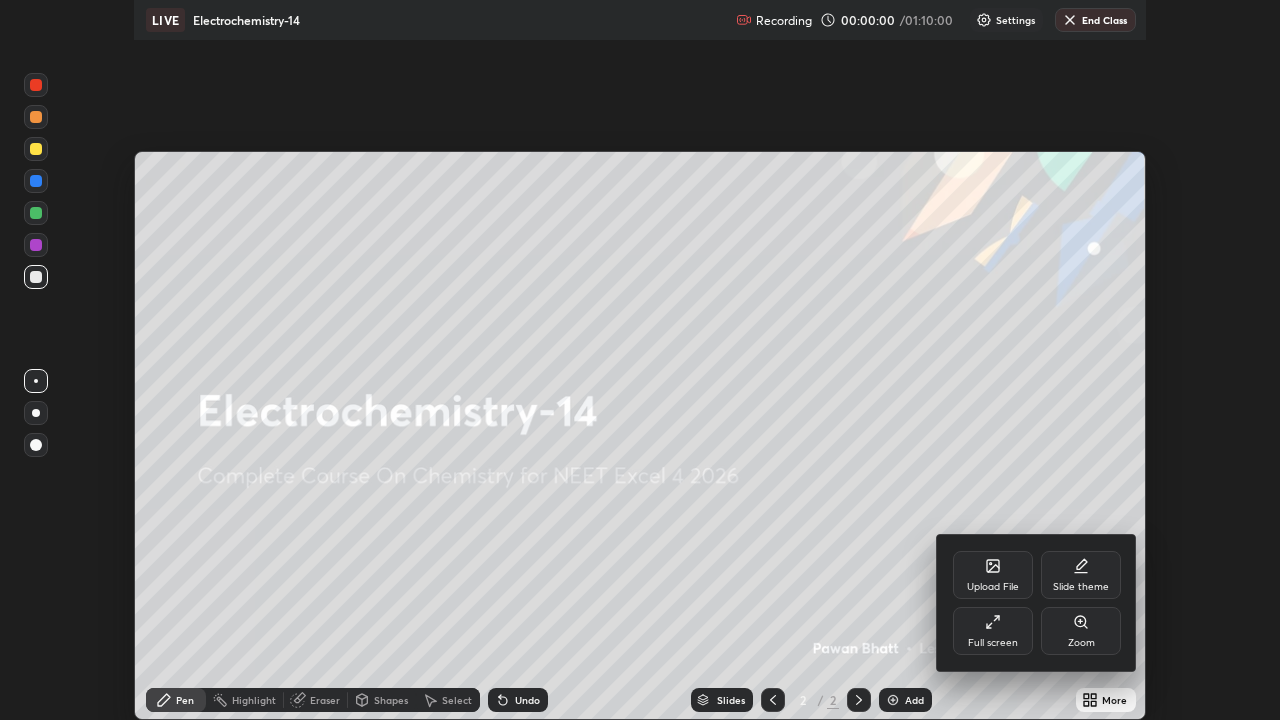 scroll, scrollTop: 99280, scrollLeft: 98720, axis: both 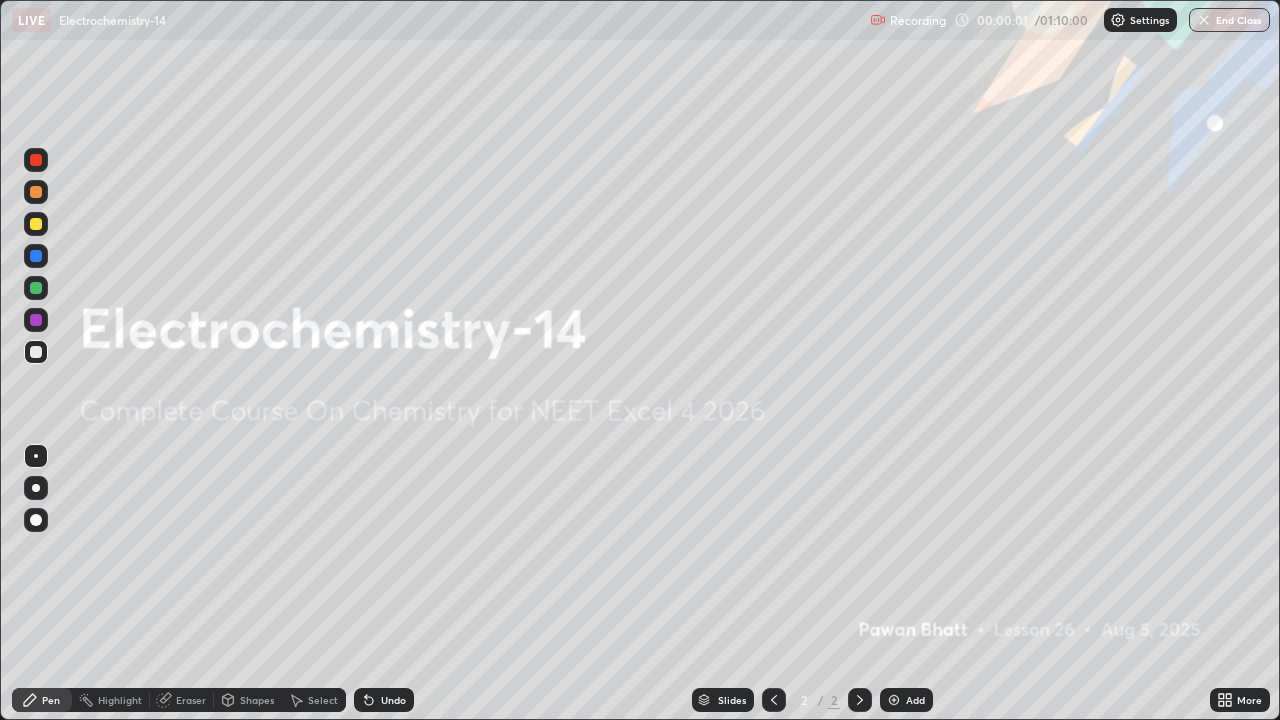 click on "Add" at bounding box center (915, 700) 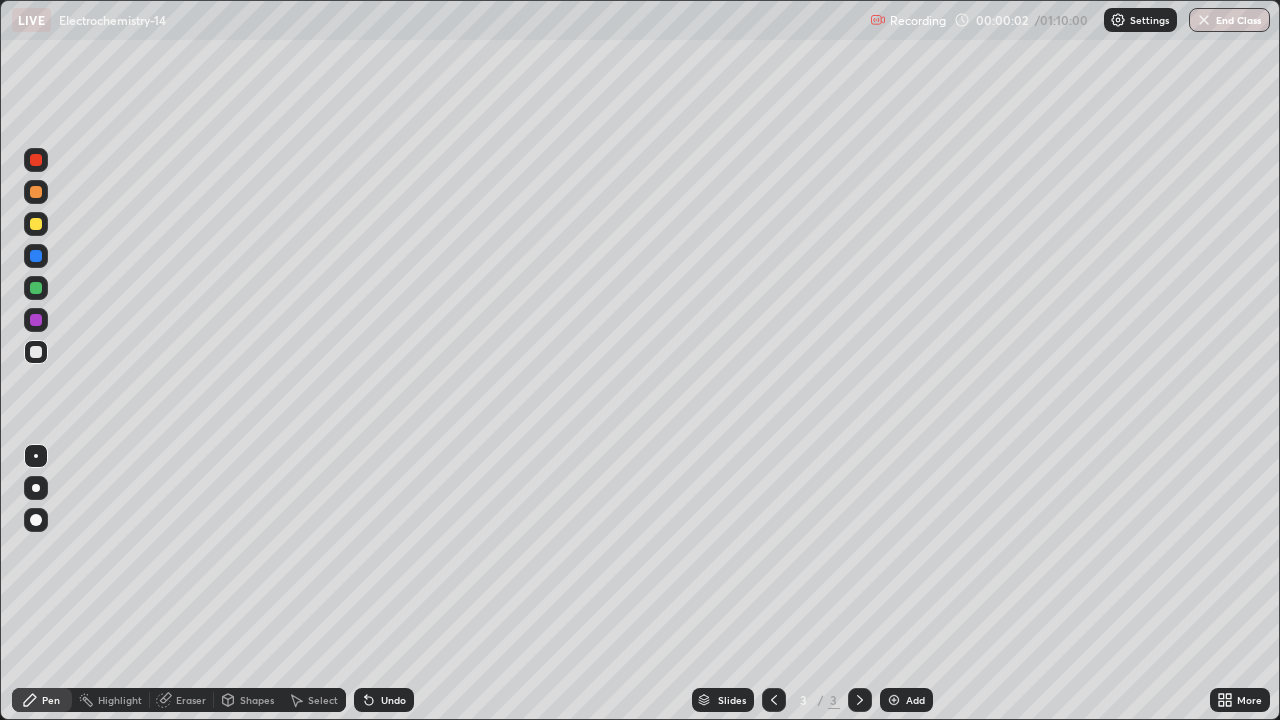 click at bounding box center [36, 488] 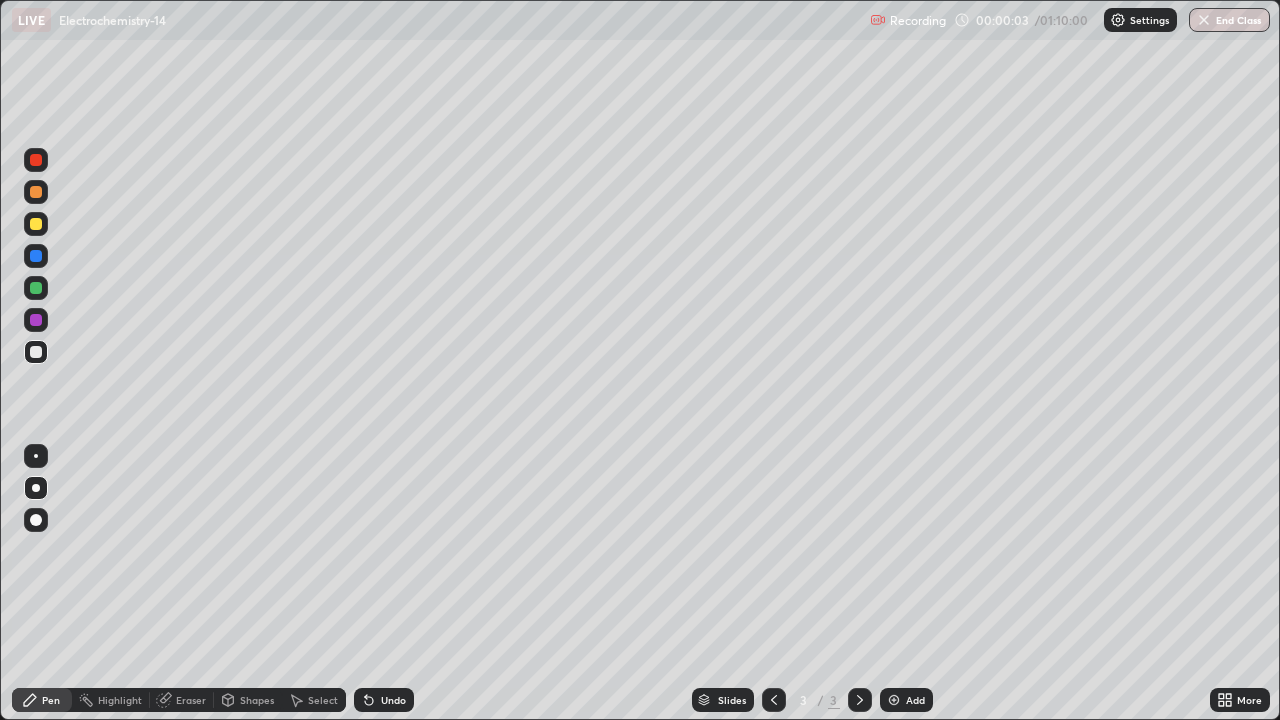 click at bounding box center [36, 224] 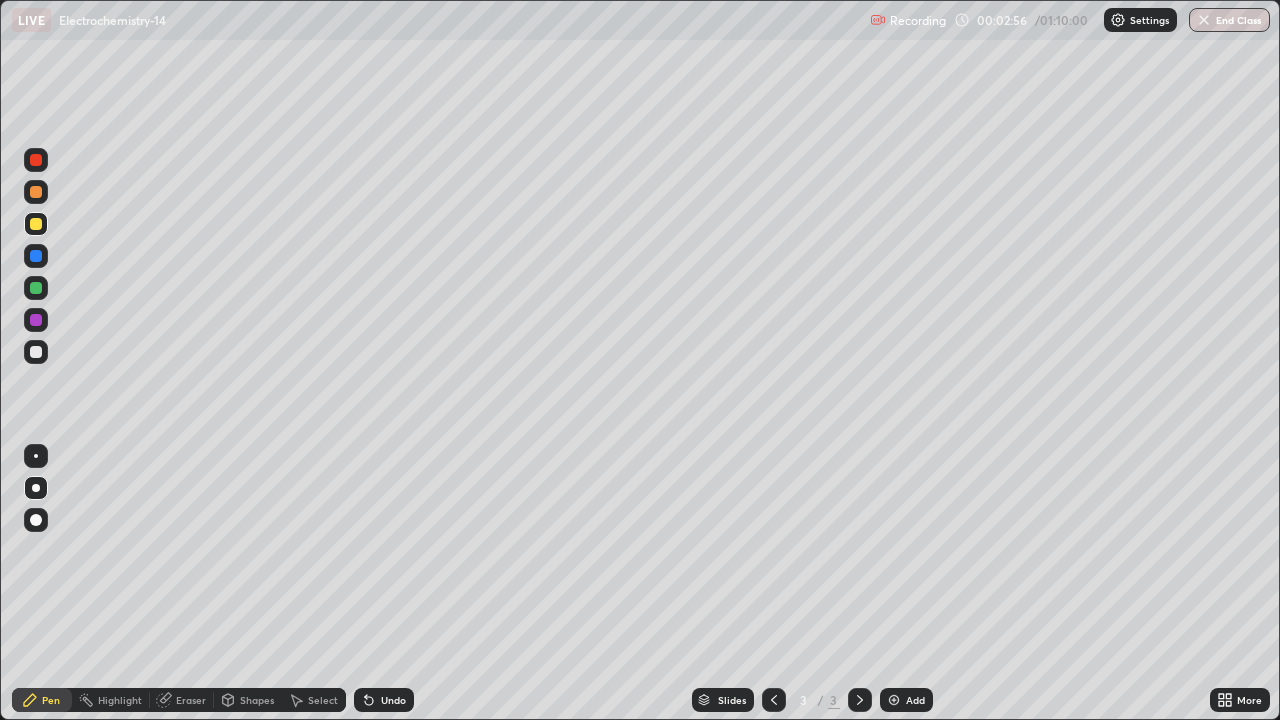 click at bounding box center (36, 352) 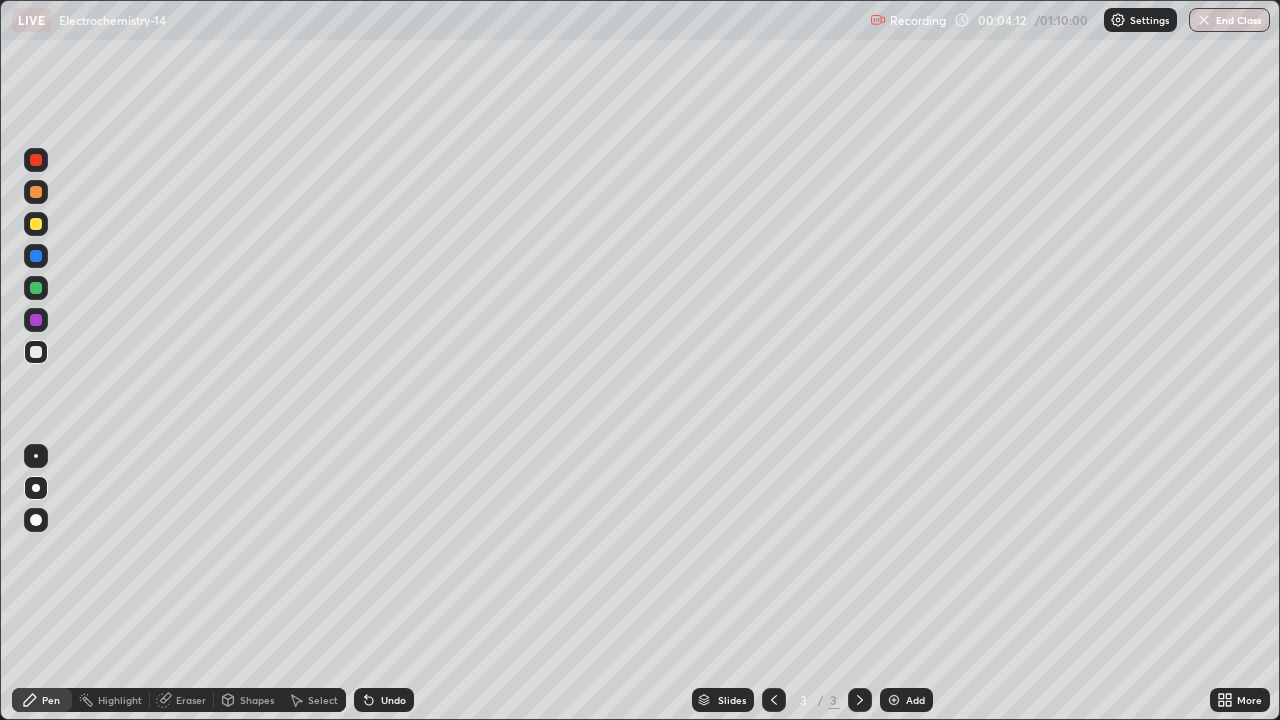 click at bounding box center [36, 224] 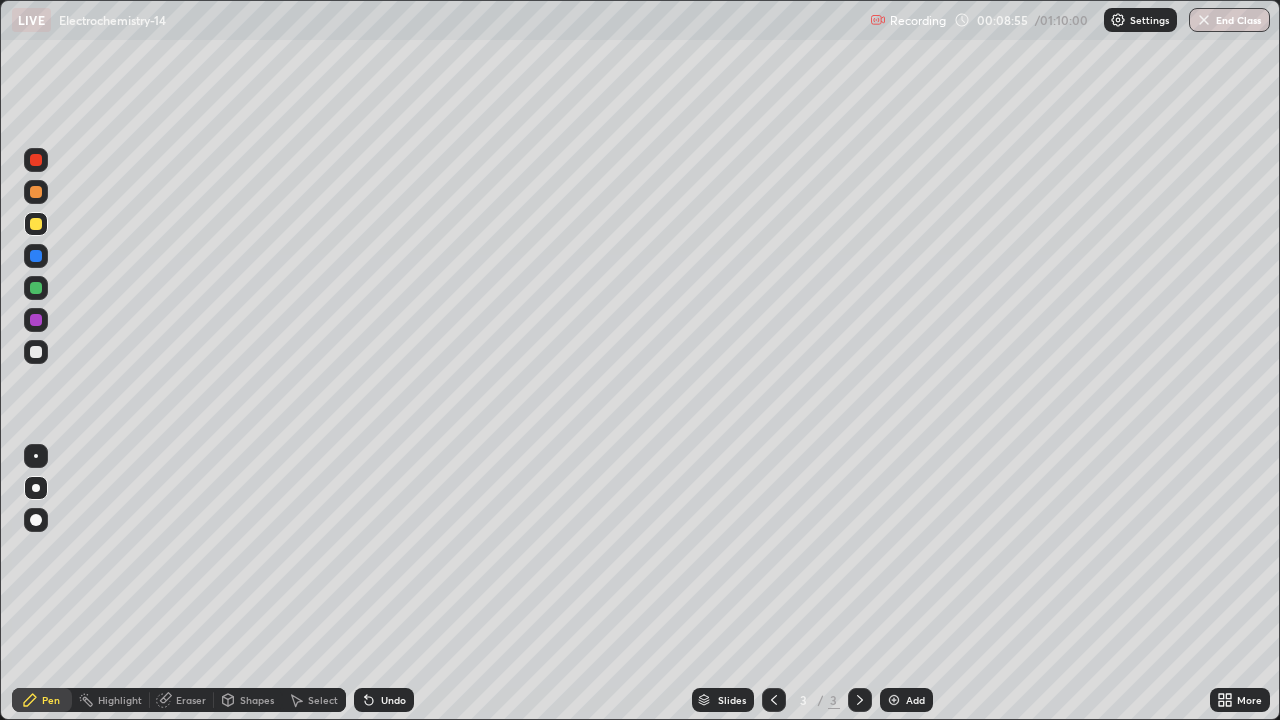 click on "Add" at bounding box center (915, 700) 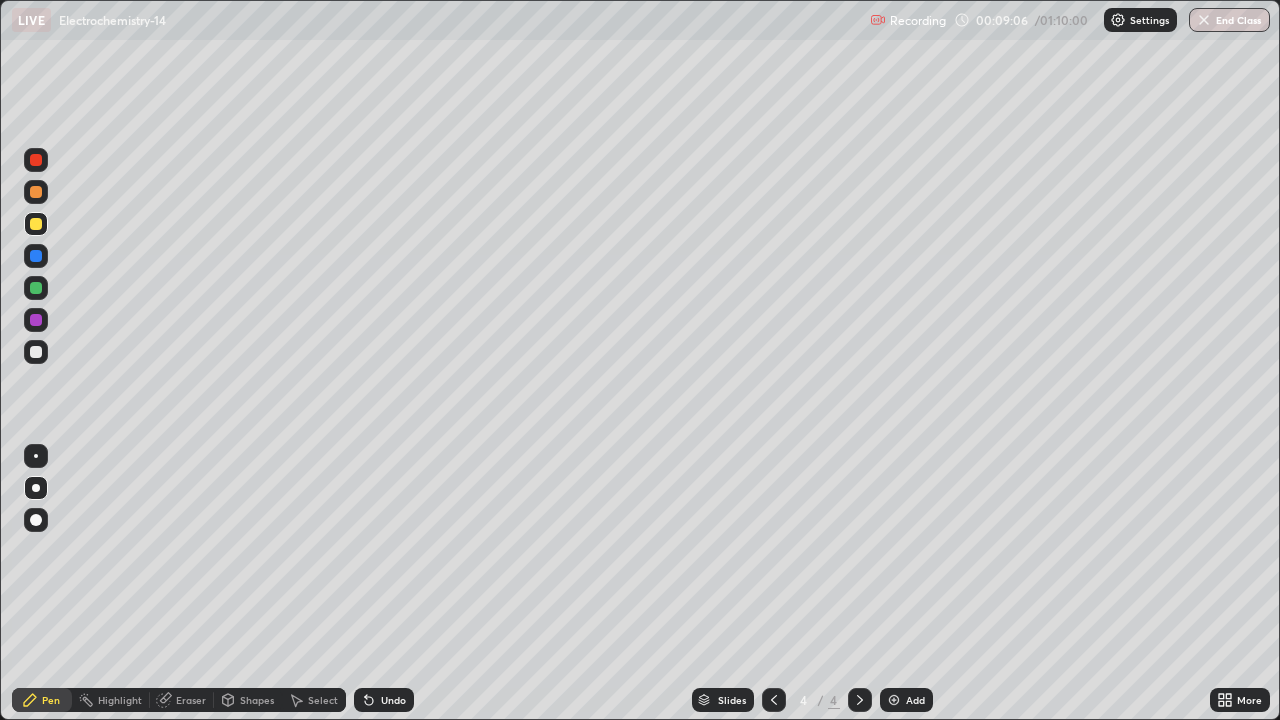 click on "Undo" at bounding box center (393, 700) 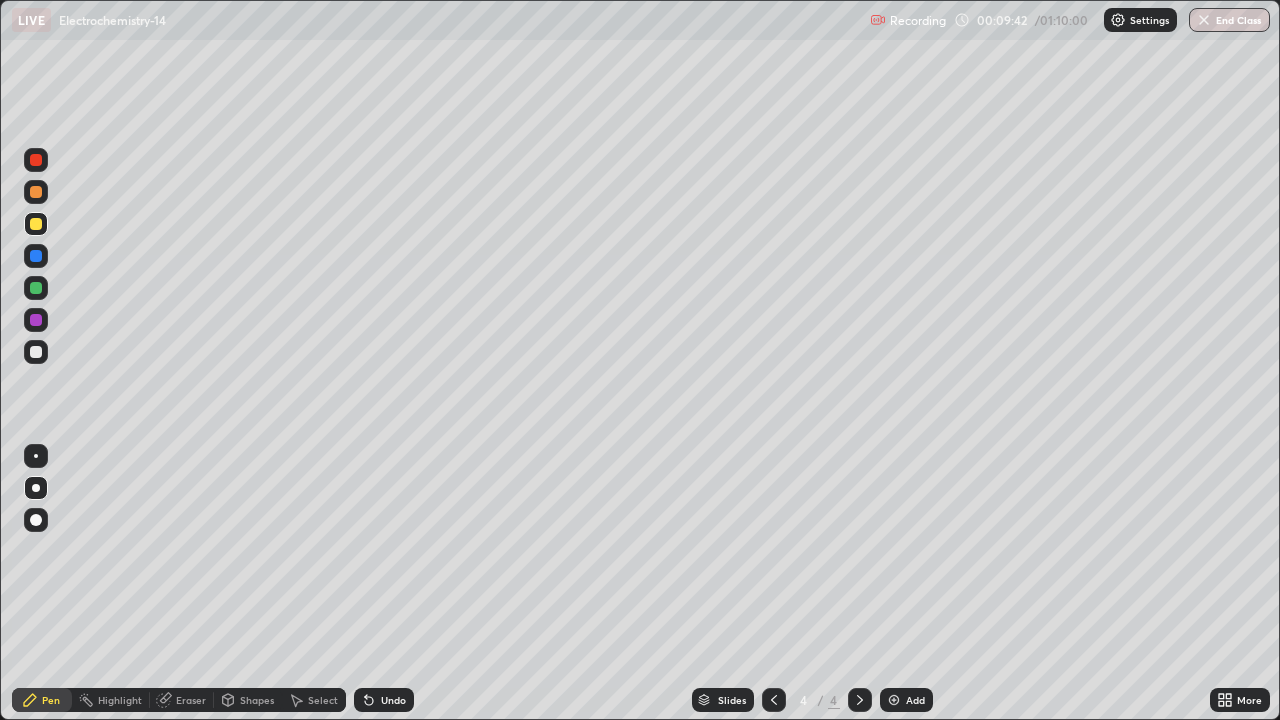 click at bounding box center (36, 352) 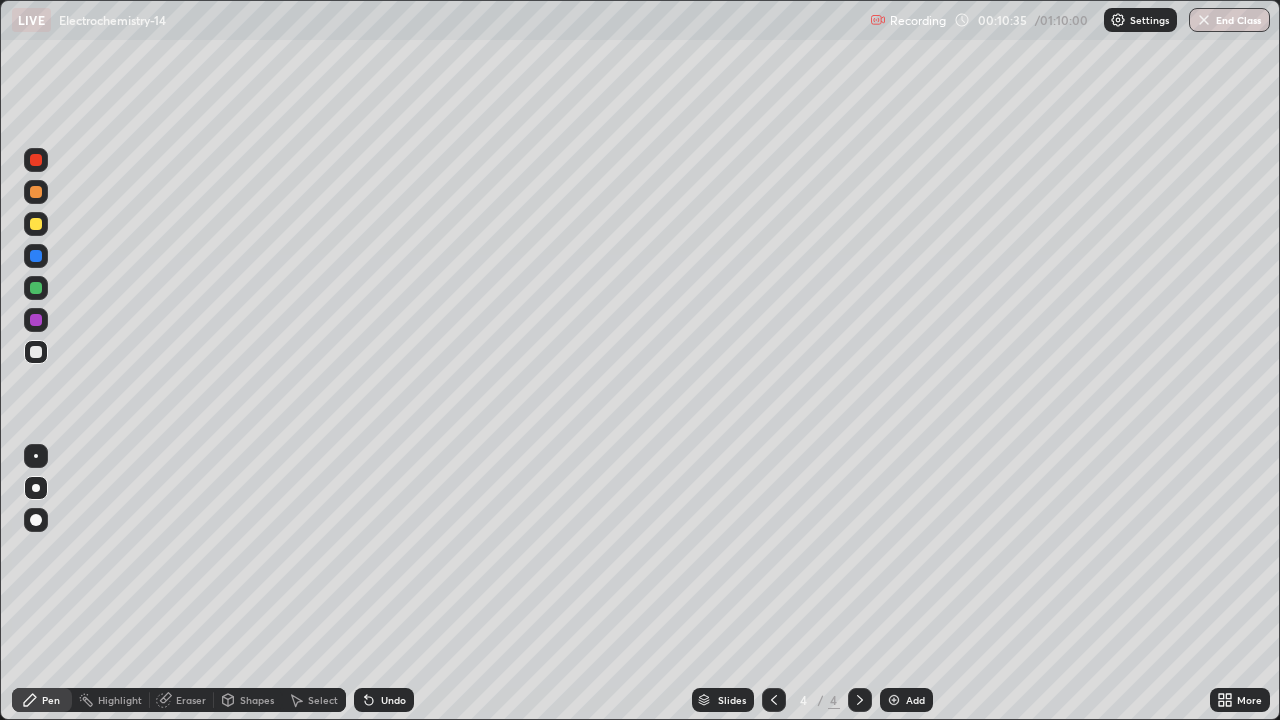 click 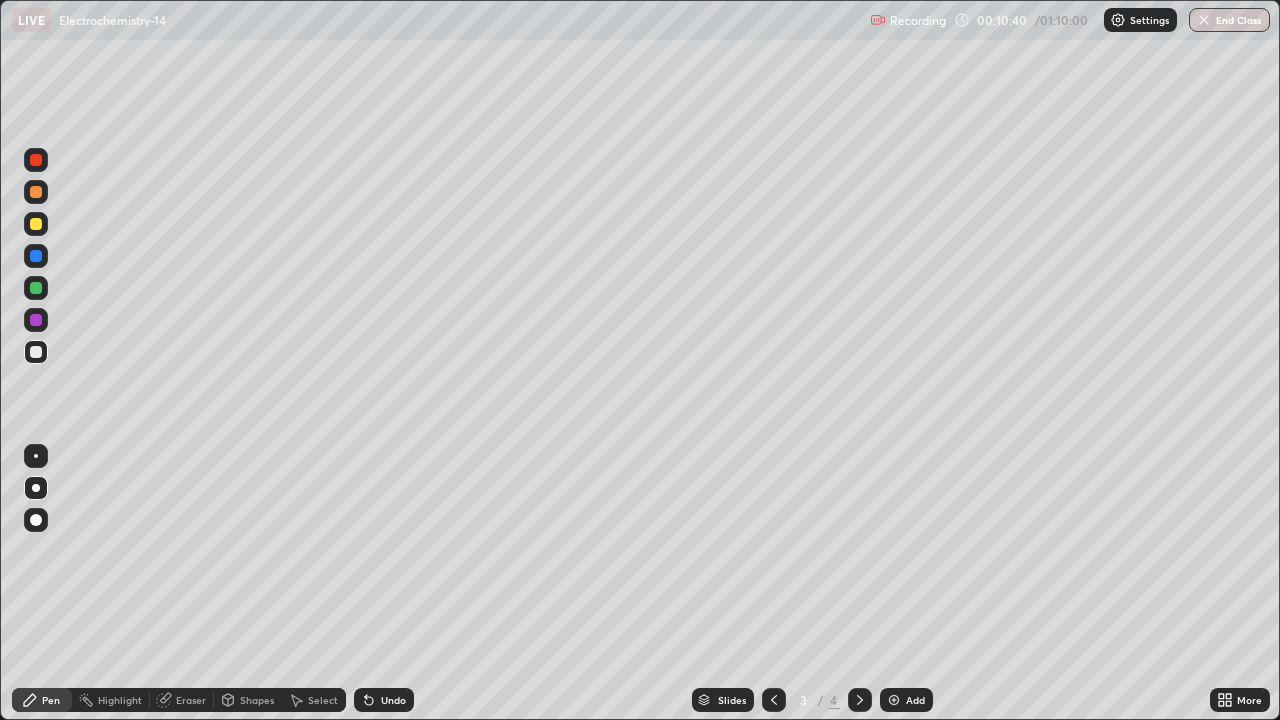 click 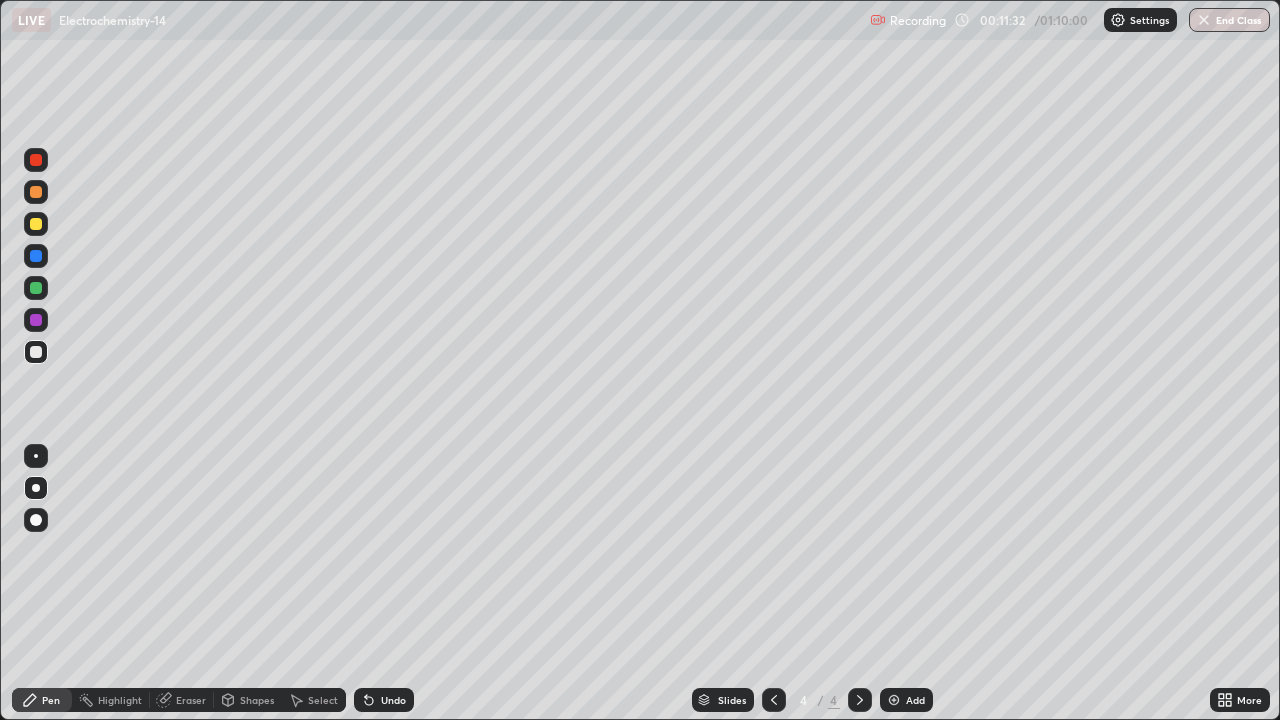 click at bounding box center [36, 288] 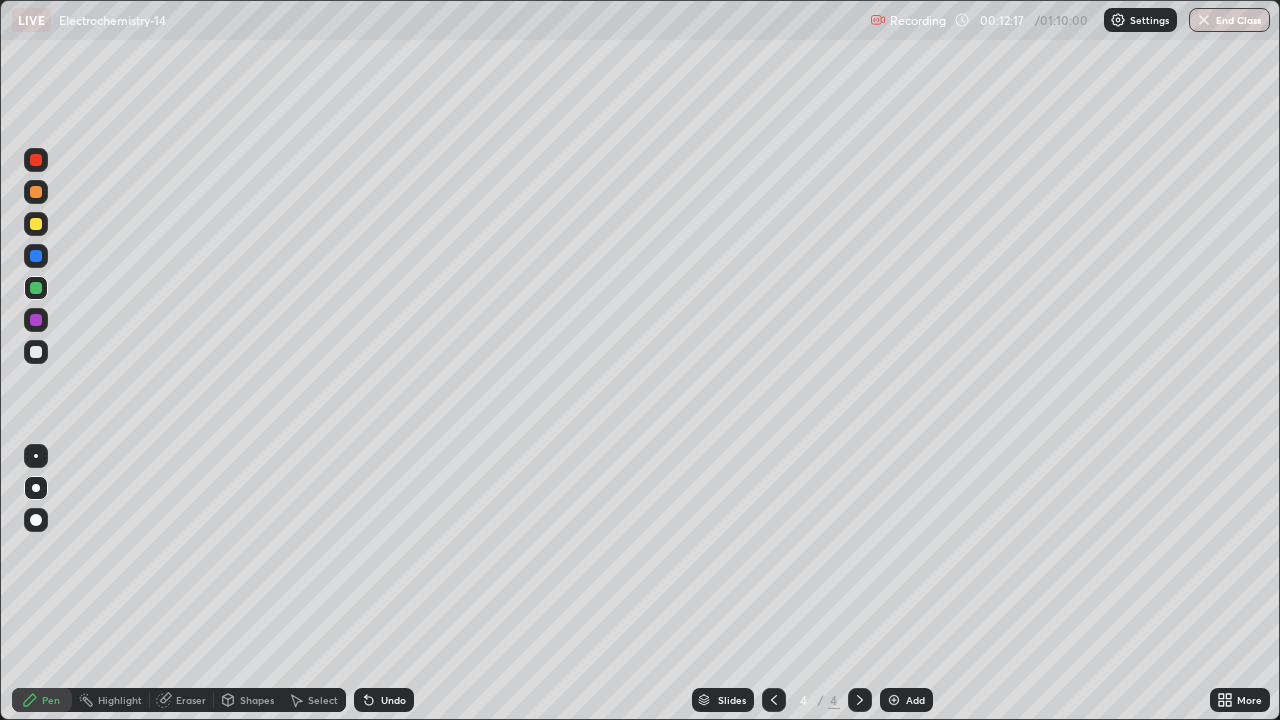 click 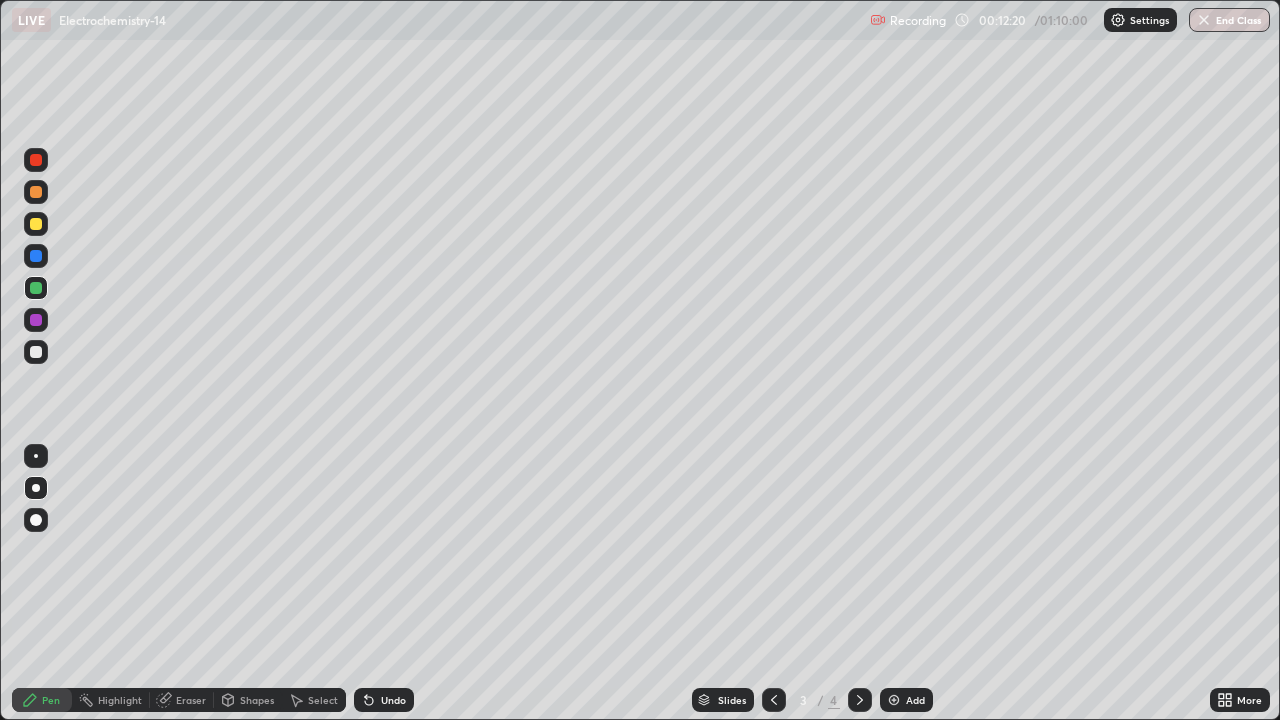 click 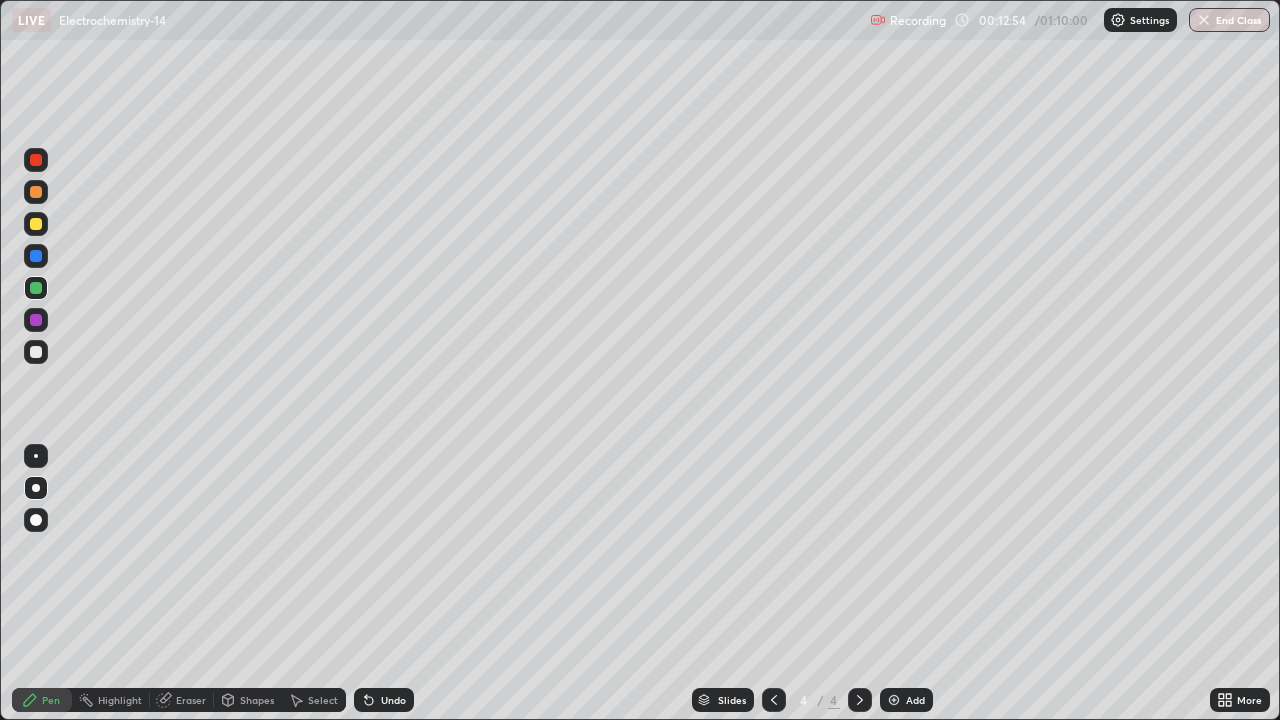 click at bounding box center (36, 224) 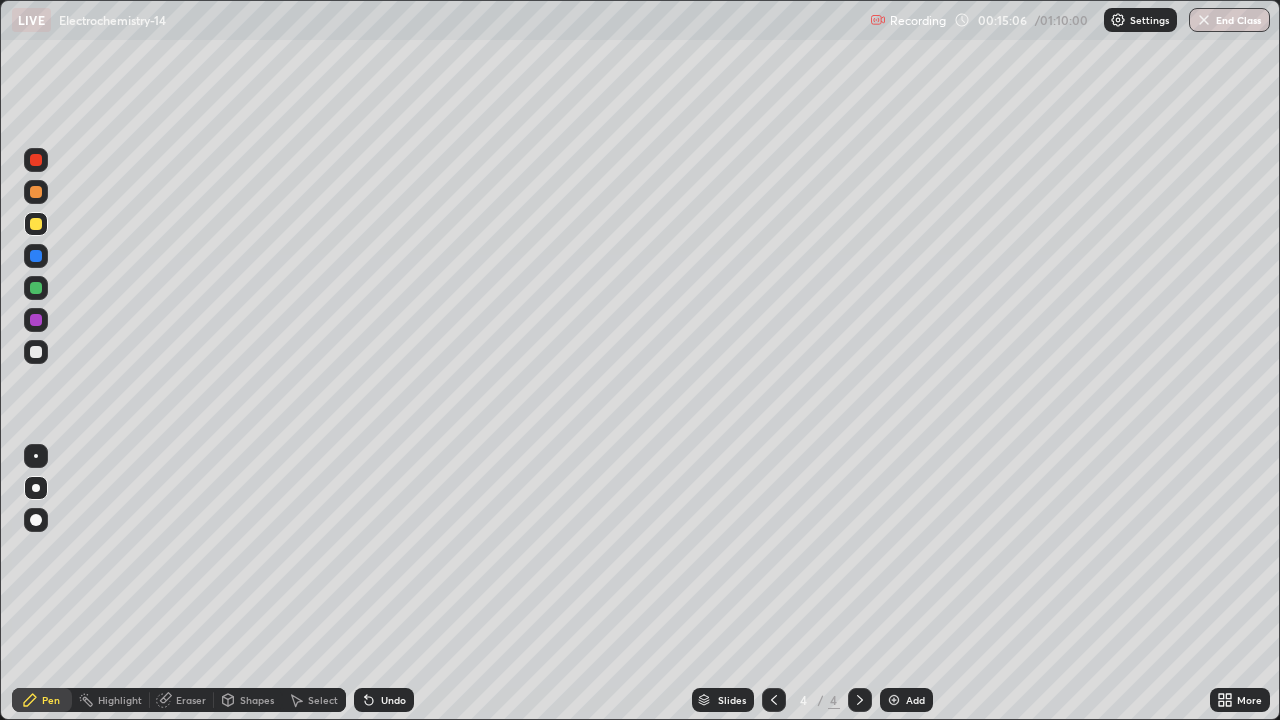 click at bounding box center (36, 288) 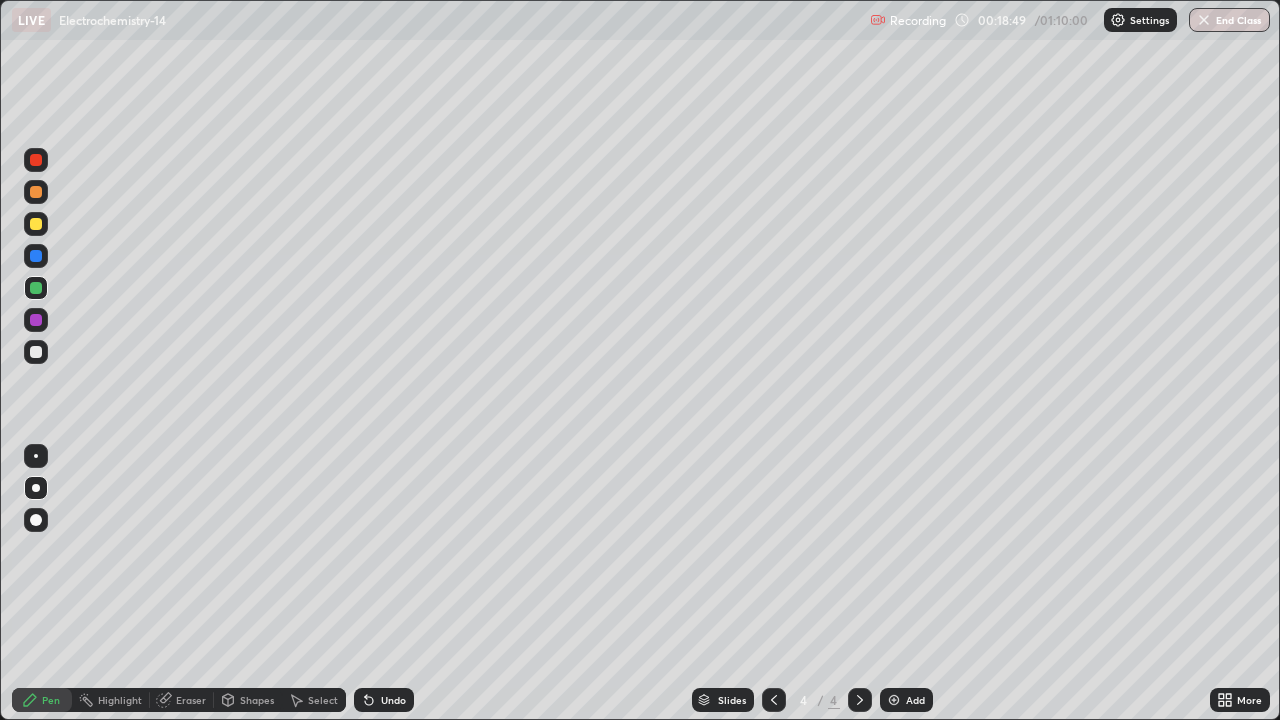 click on "Add" at bounding box center [915, 700] 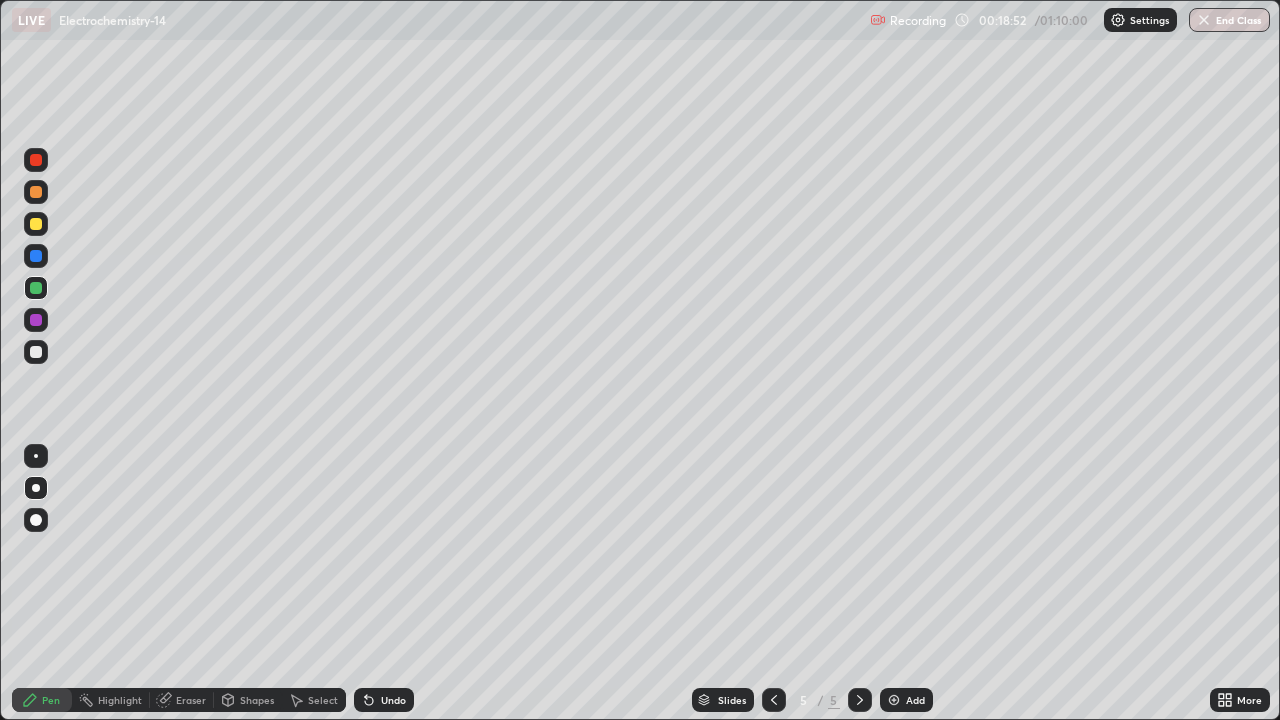 click at bounding box center (36, 224) 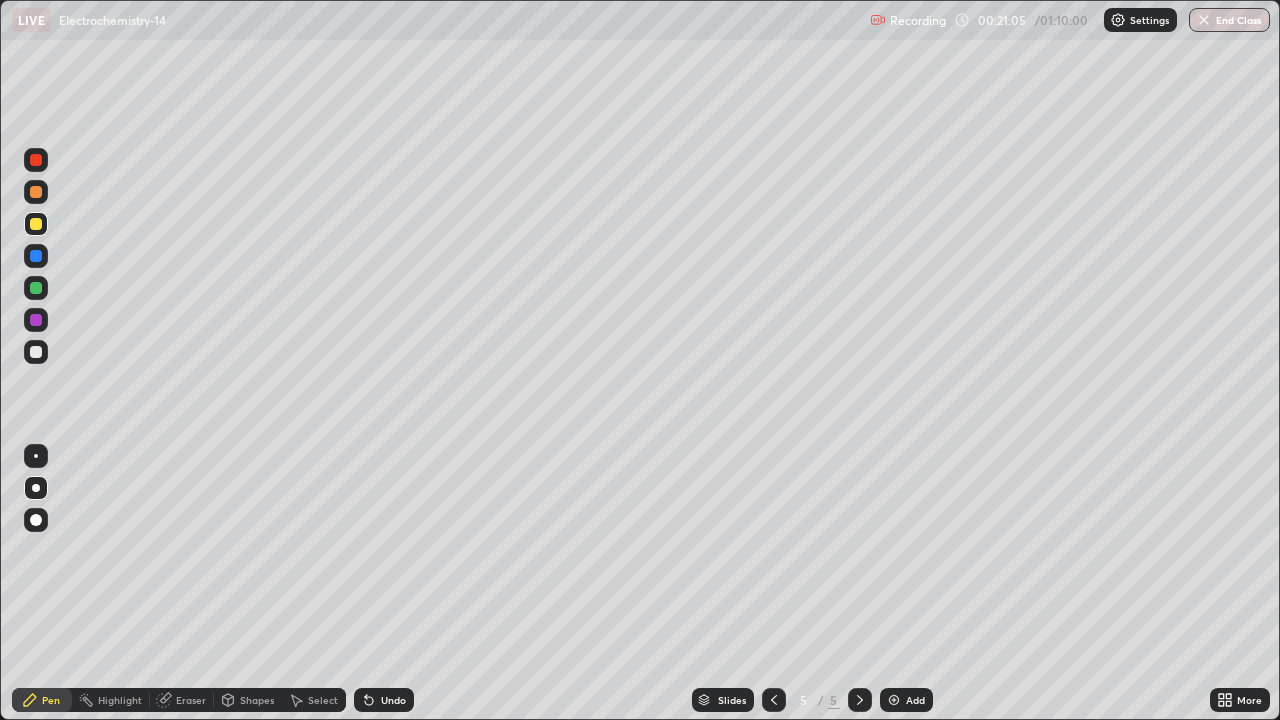 click on "Setting up your live class" at bounding box center [640, 360] 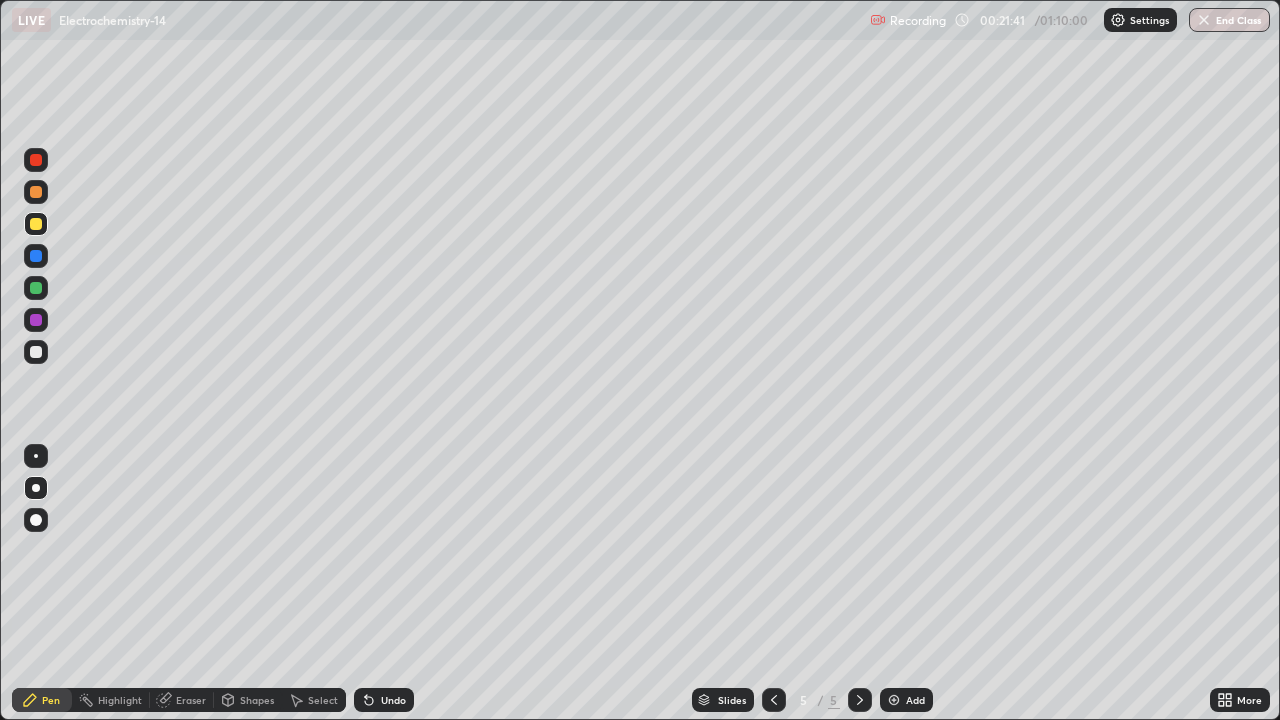 click 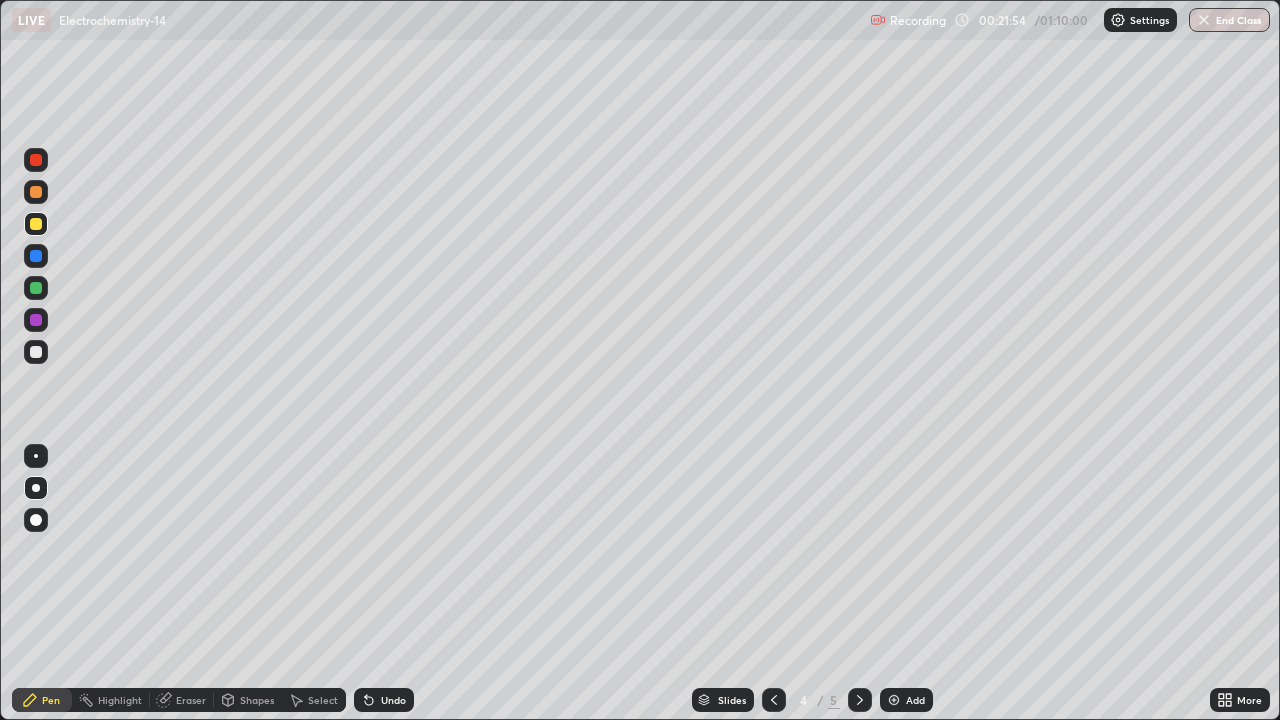 click 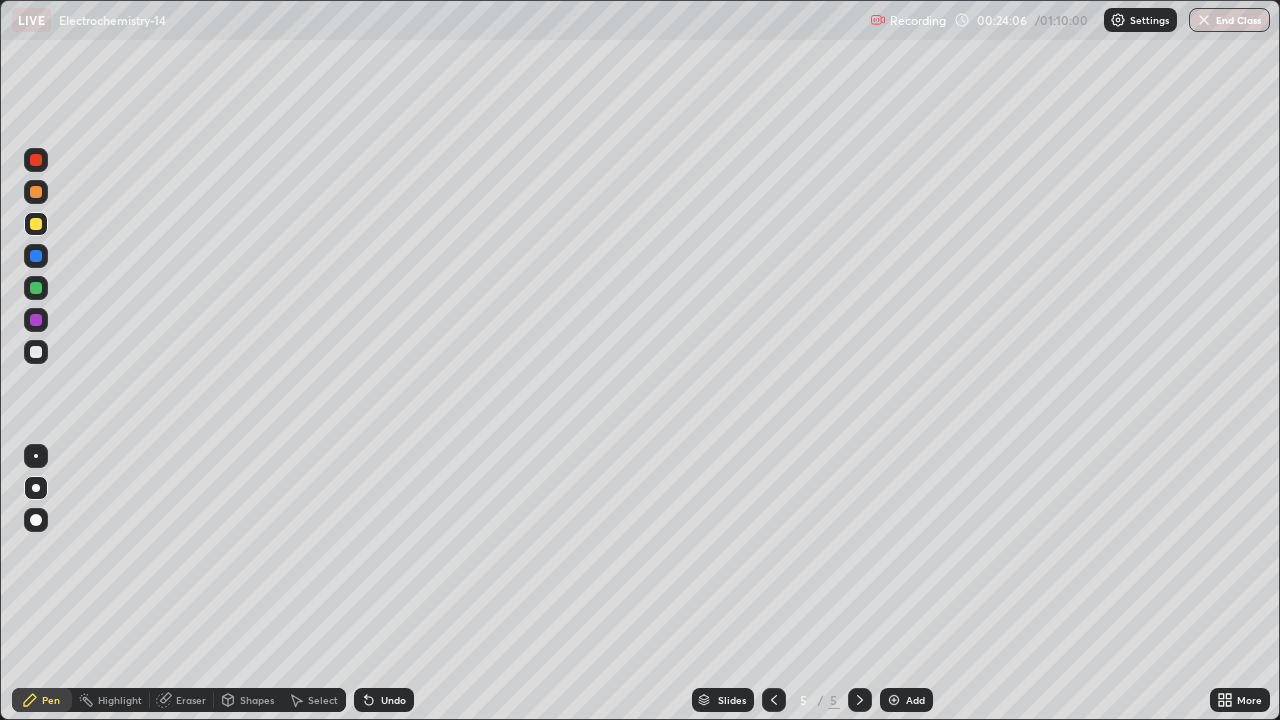click at bounding box center [36, 288] 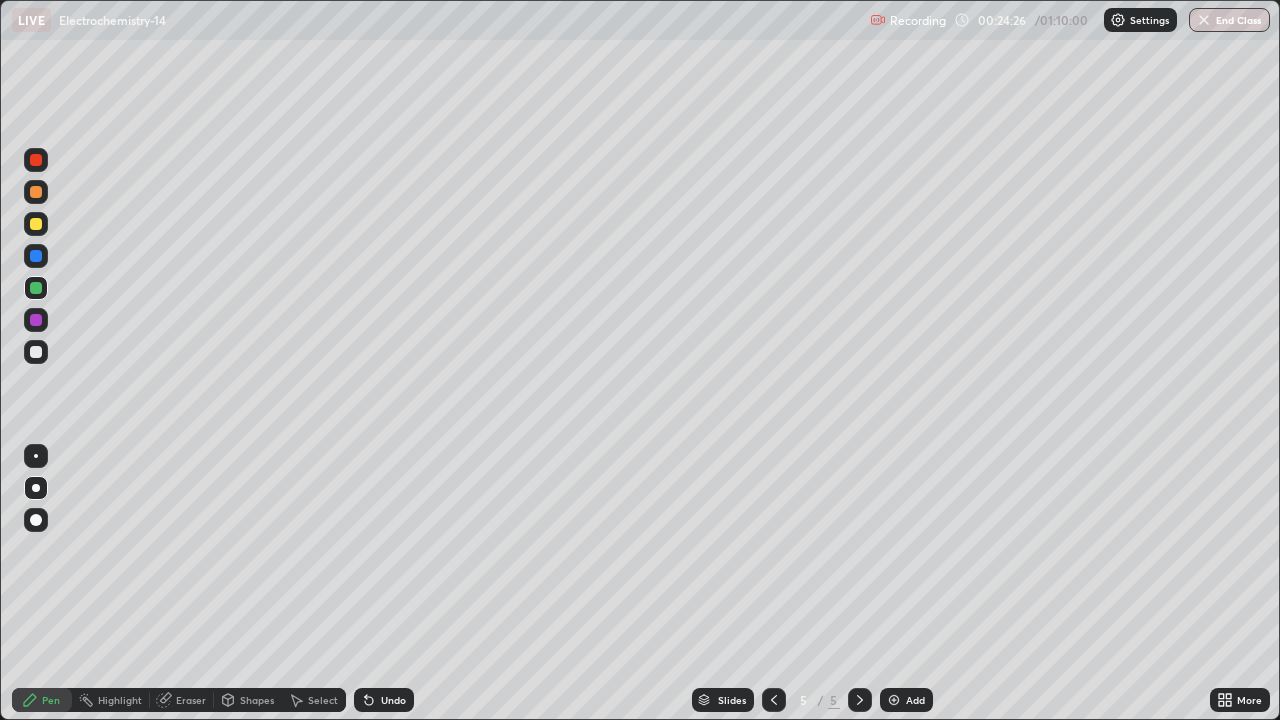click 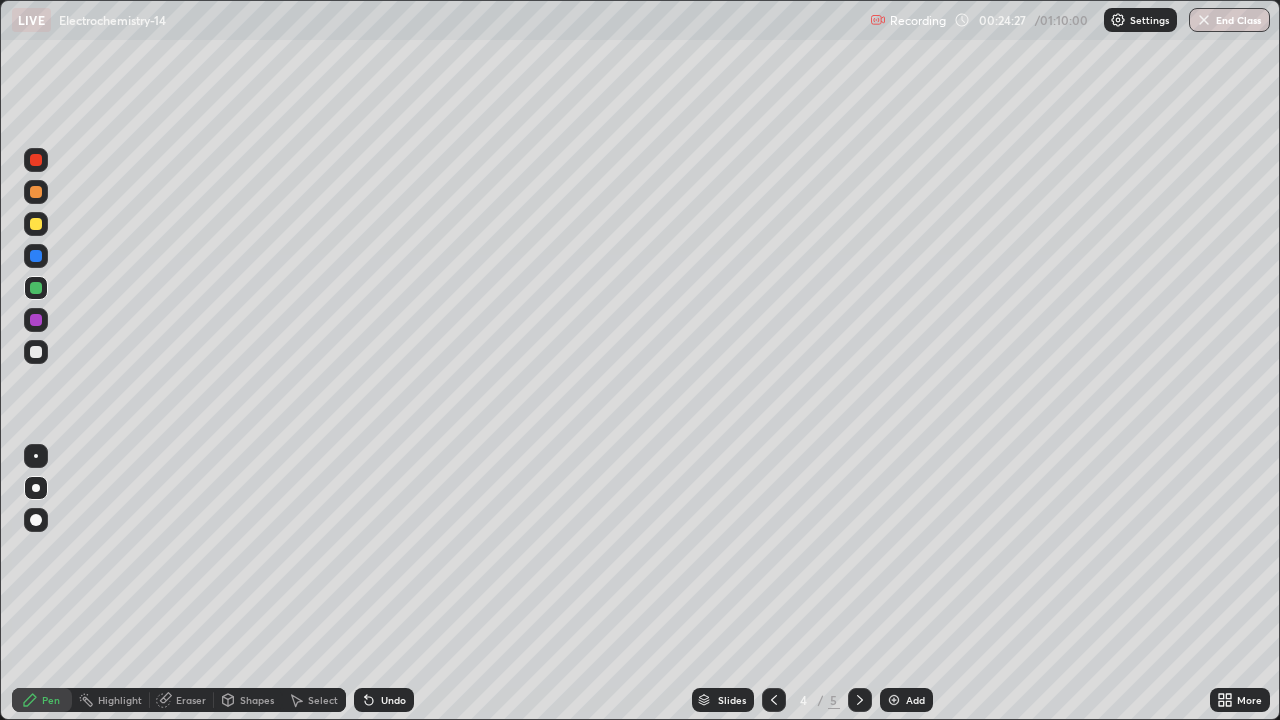 click 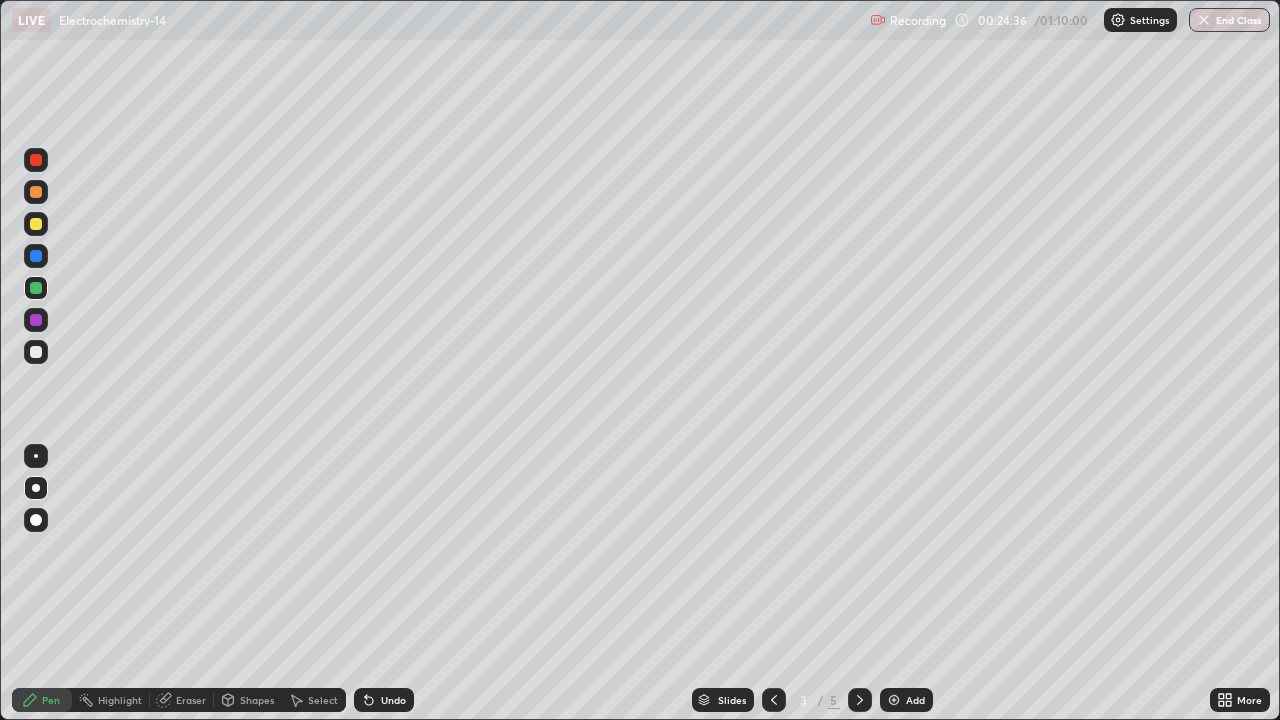 click 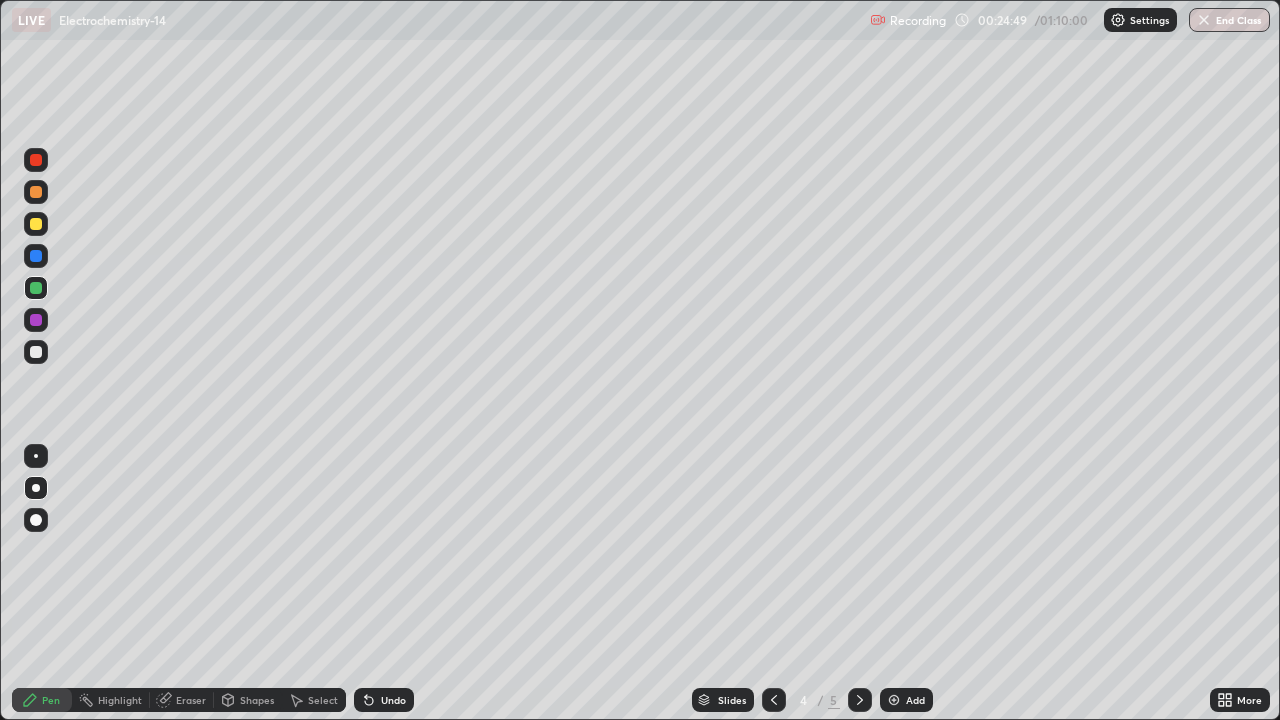 click at bounding box center [36, 192] 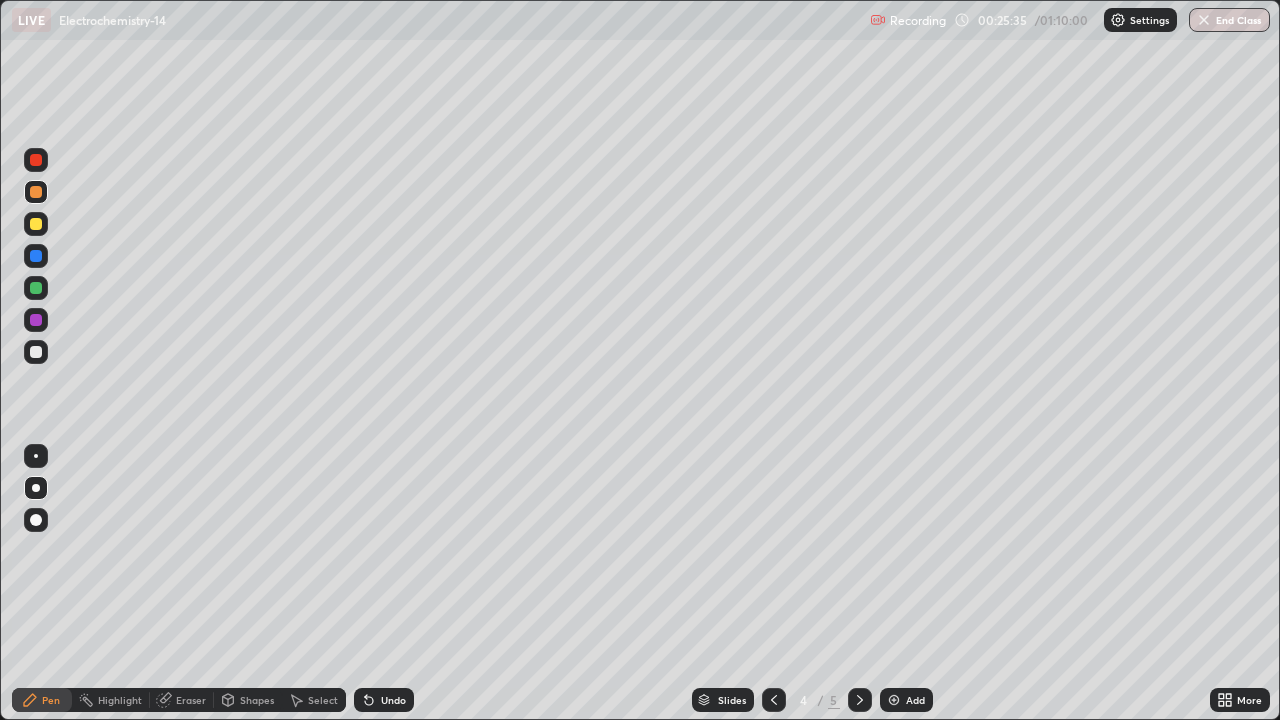 click at bounding box center [36, 256] 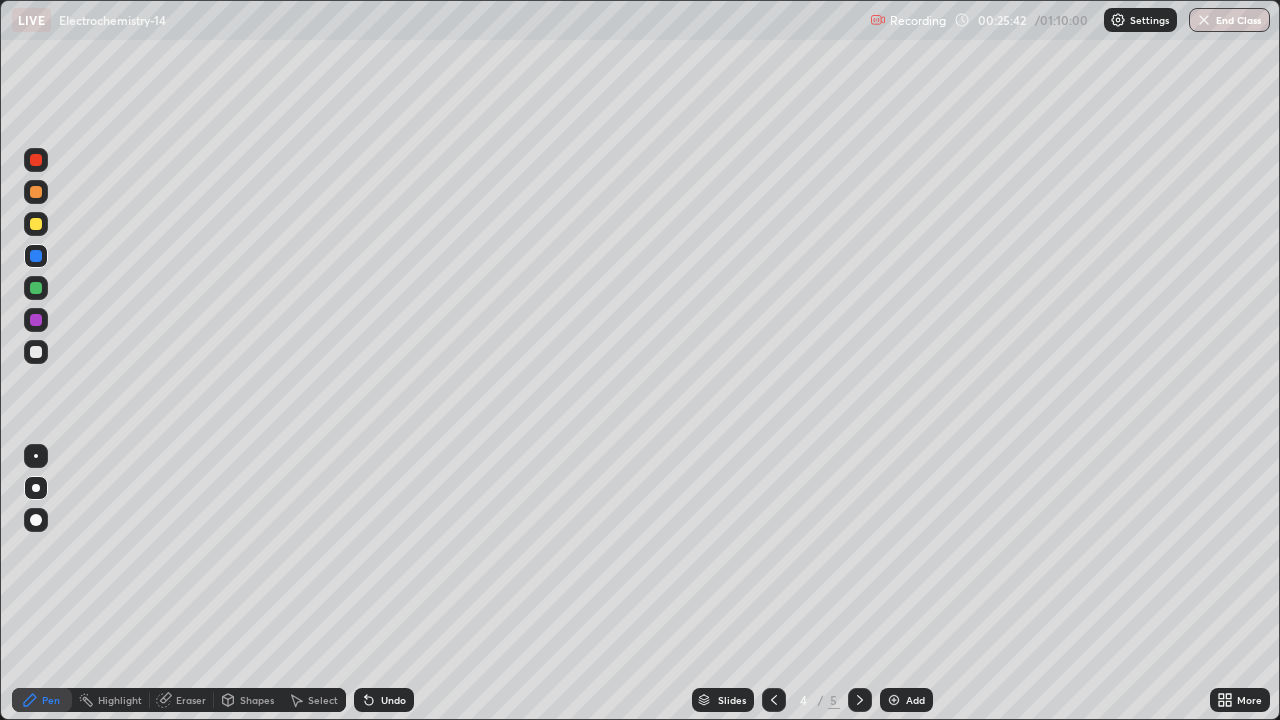 click 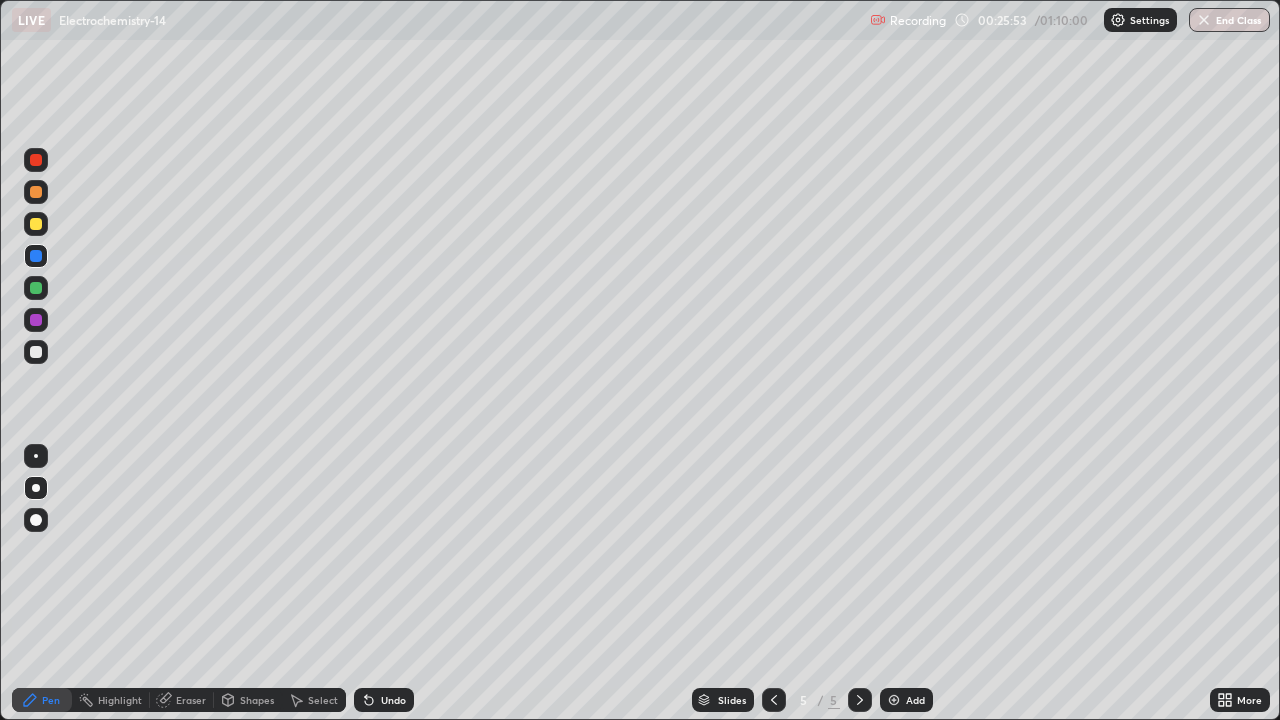 click at bounding box center [36, 352] 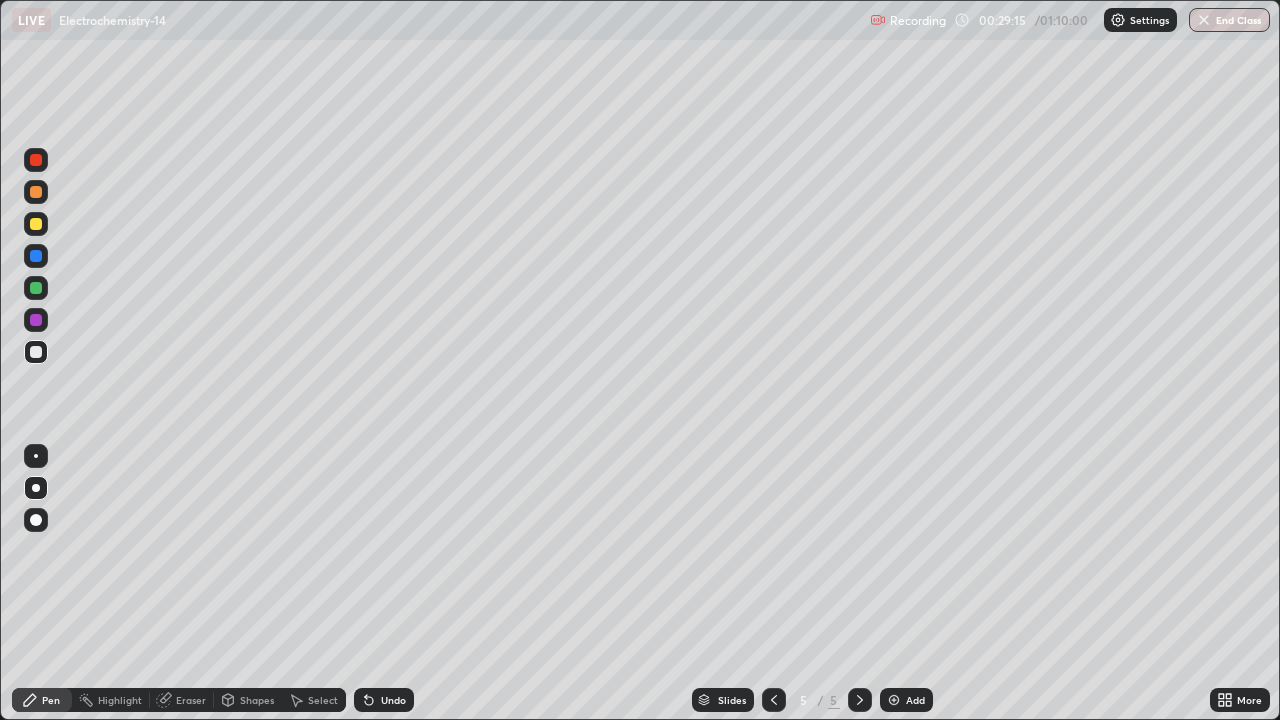 click at bounding box center [36, 224] 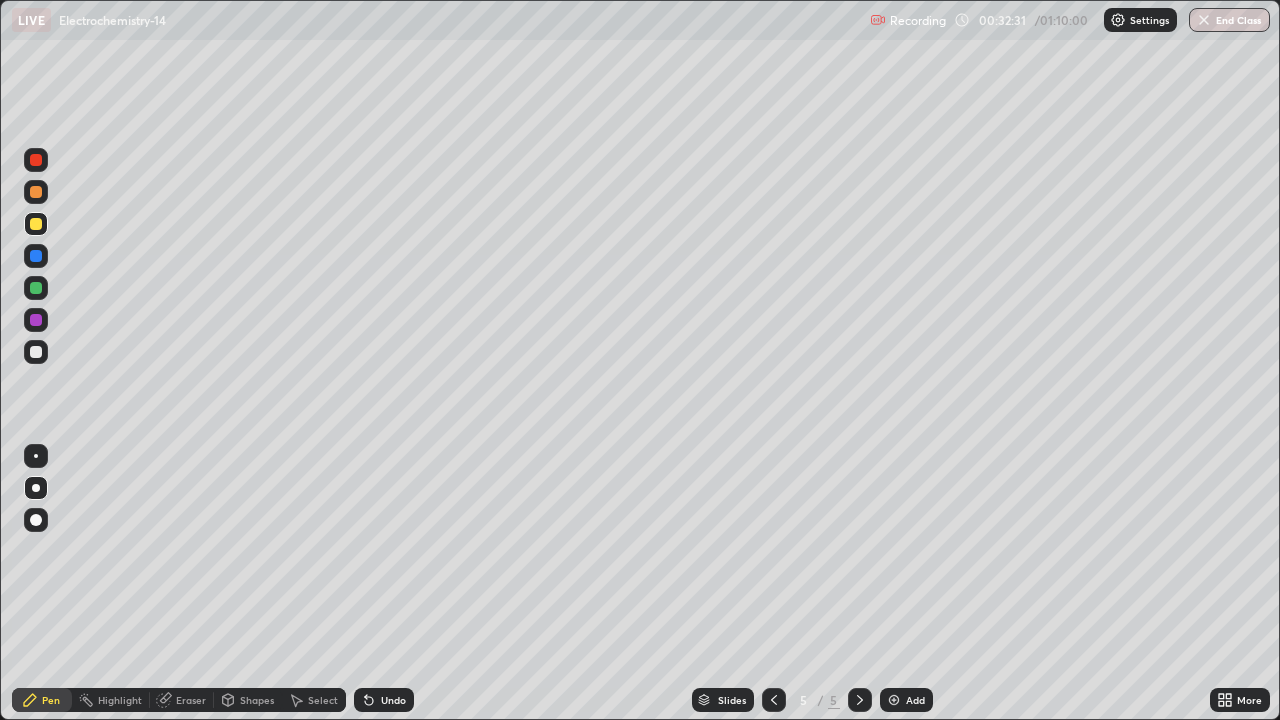 click on "Add" at bounding box center [906, 700] 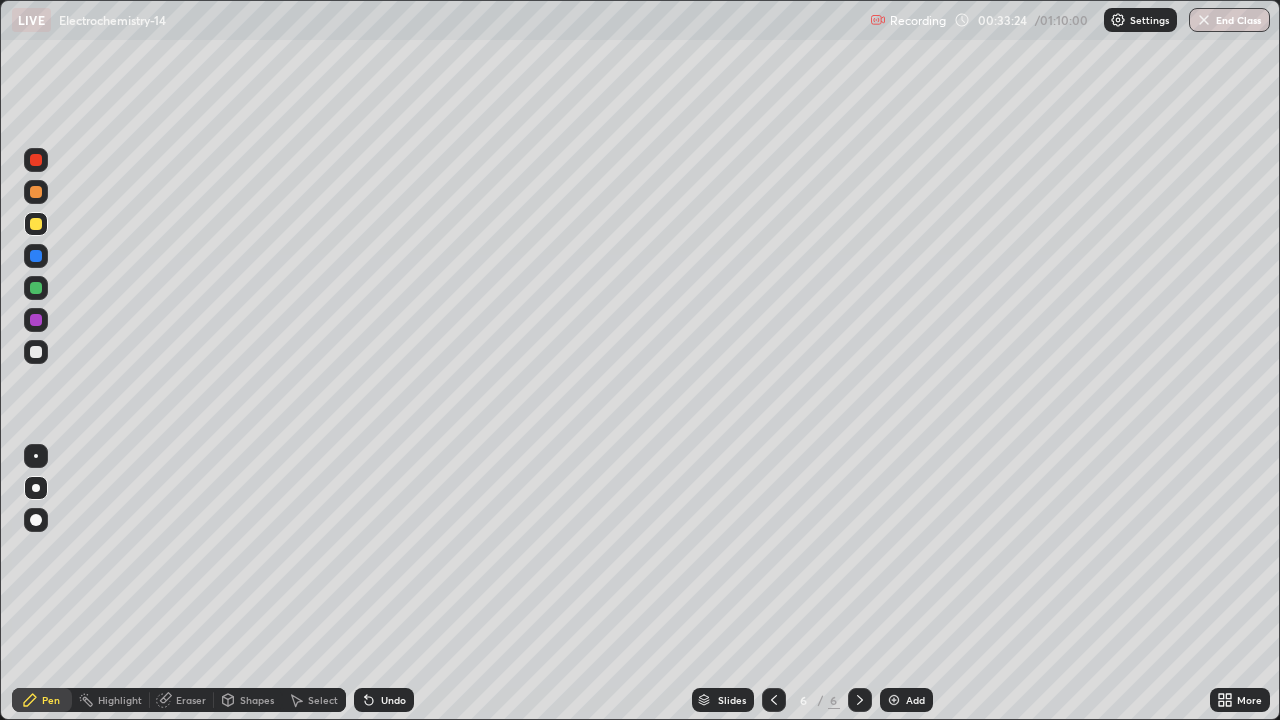click at bounding box center (36, 352) 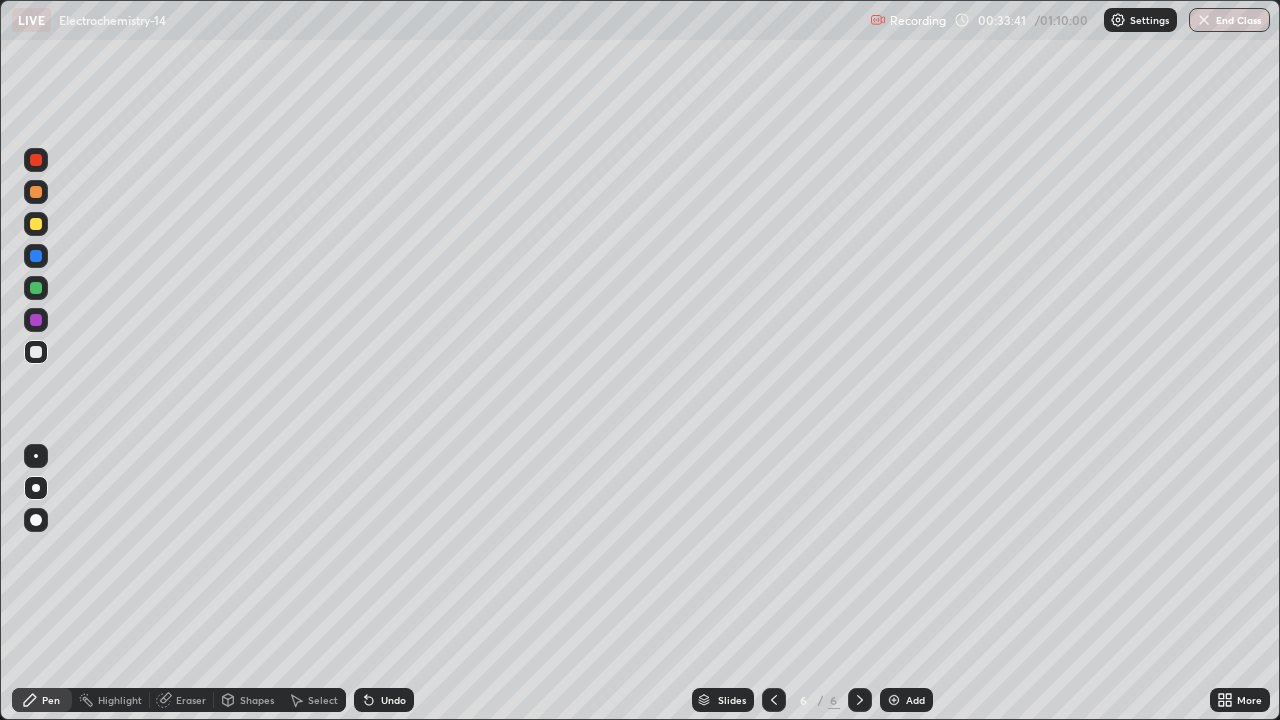 click at bounding box center (36, 224) 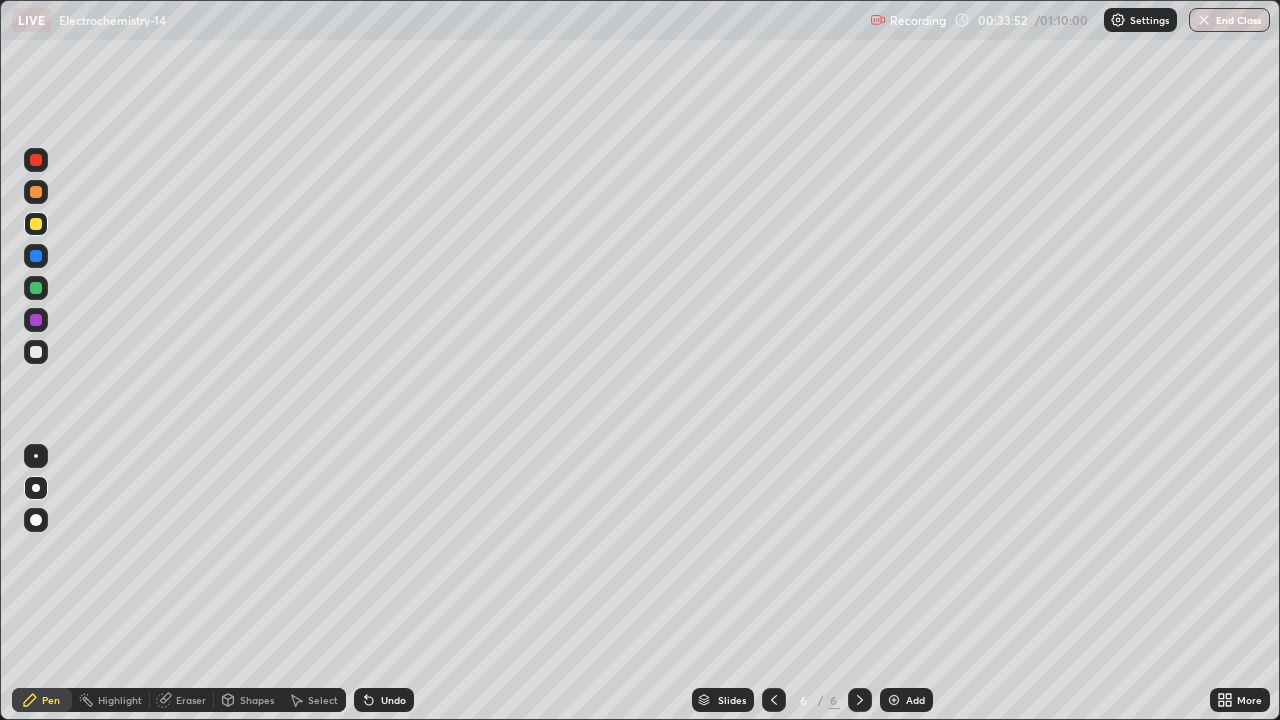 click at bounding box center [36, 352] 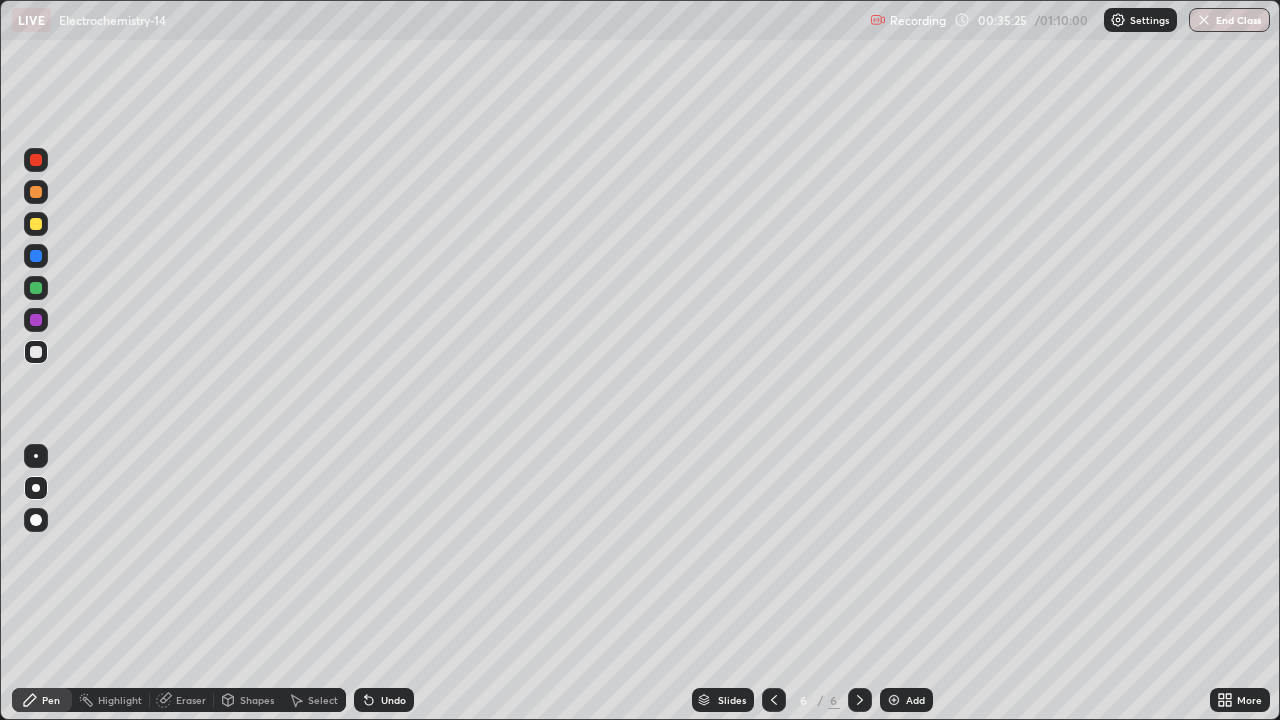 click at bounding box center (36, 288) 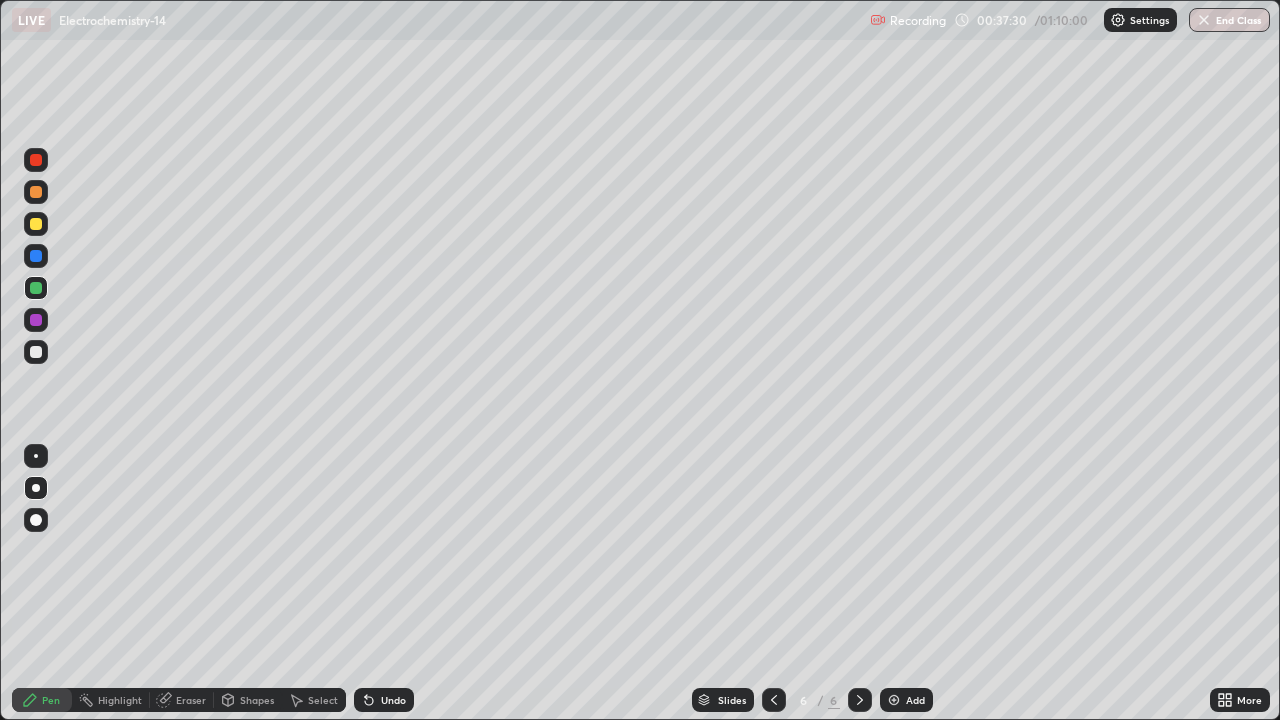 click on "Add" at bounding box center [906, 700] 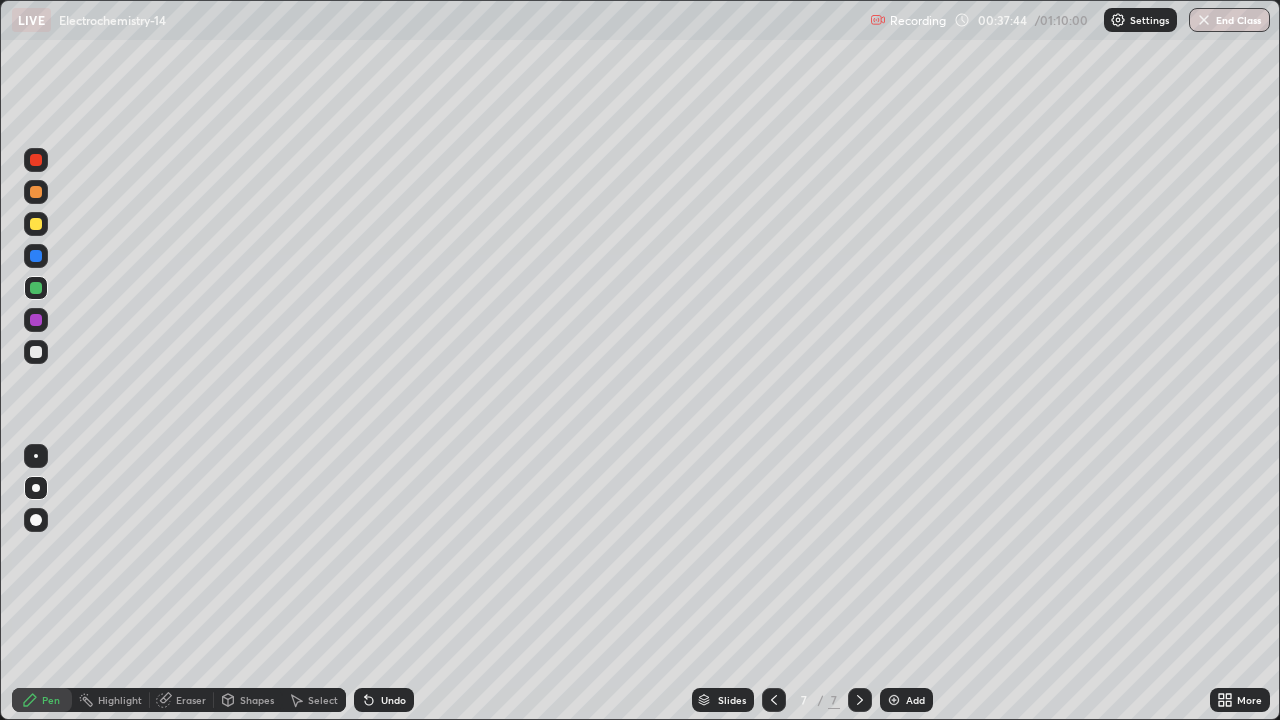 click at bounding box center (36, 224) 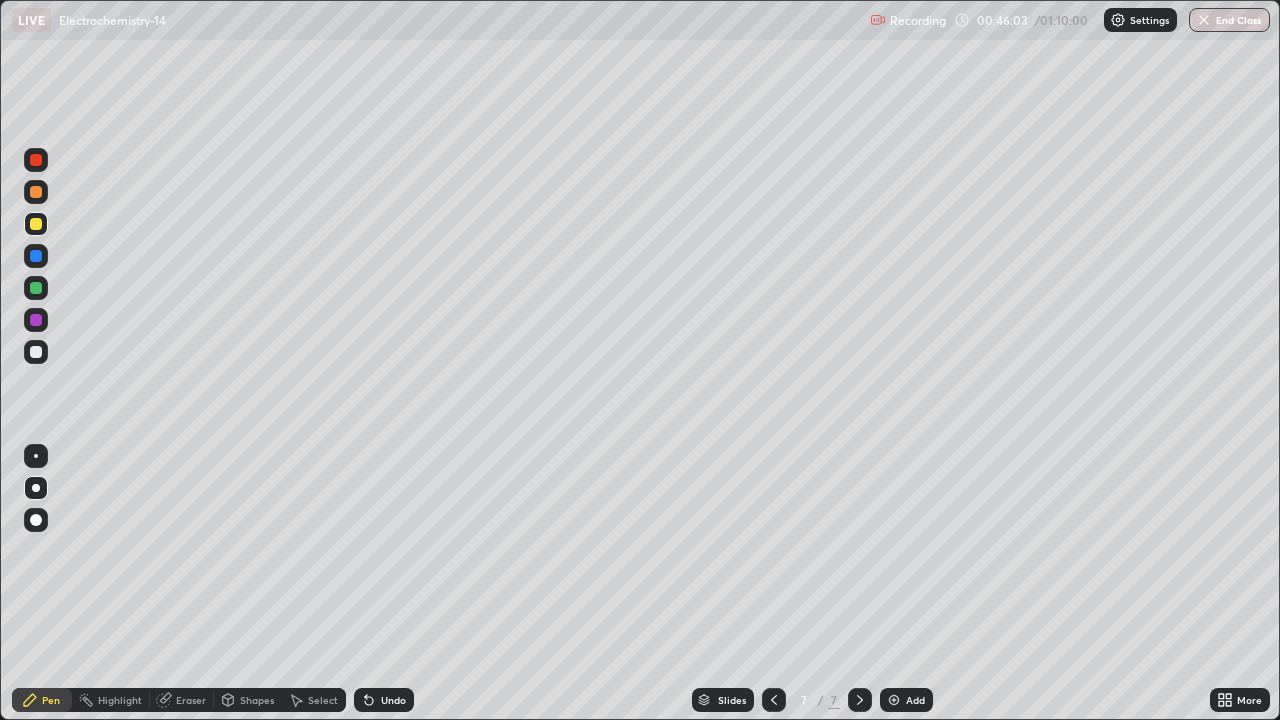 click at bounding box center [36, 288] 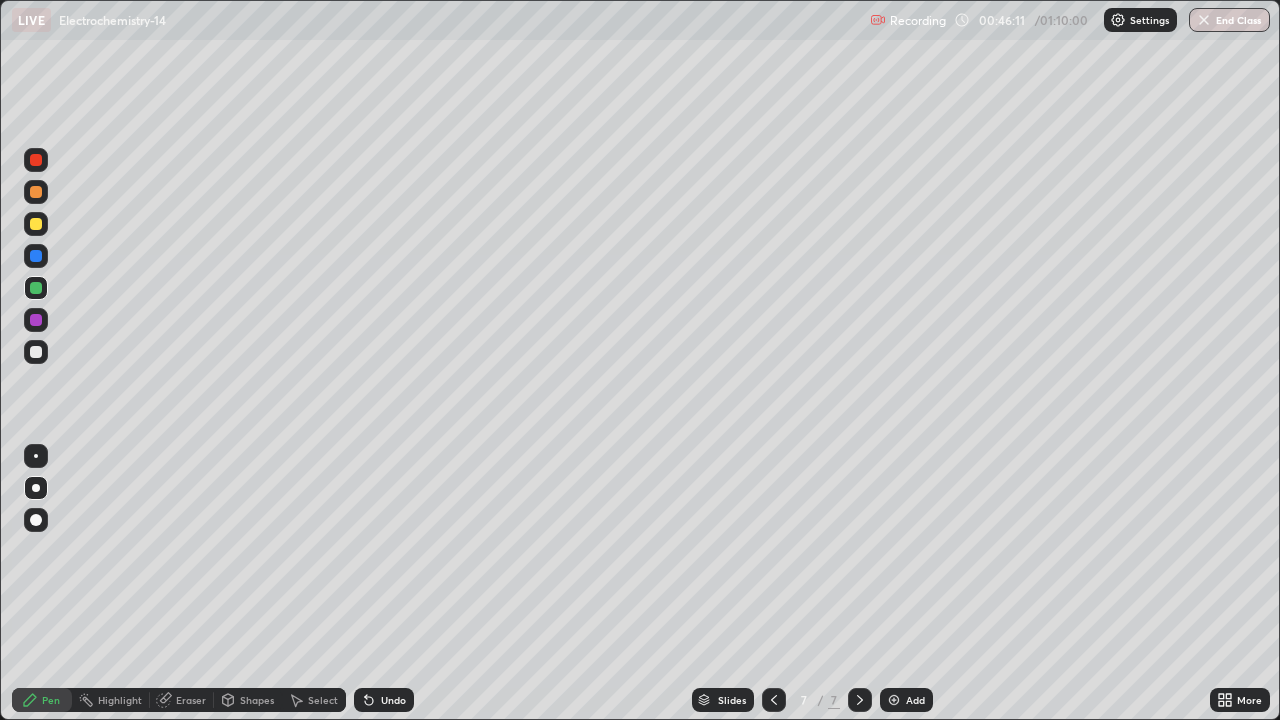 click at bounding box center (36, 224) 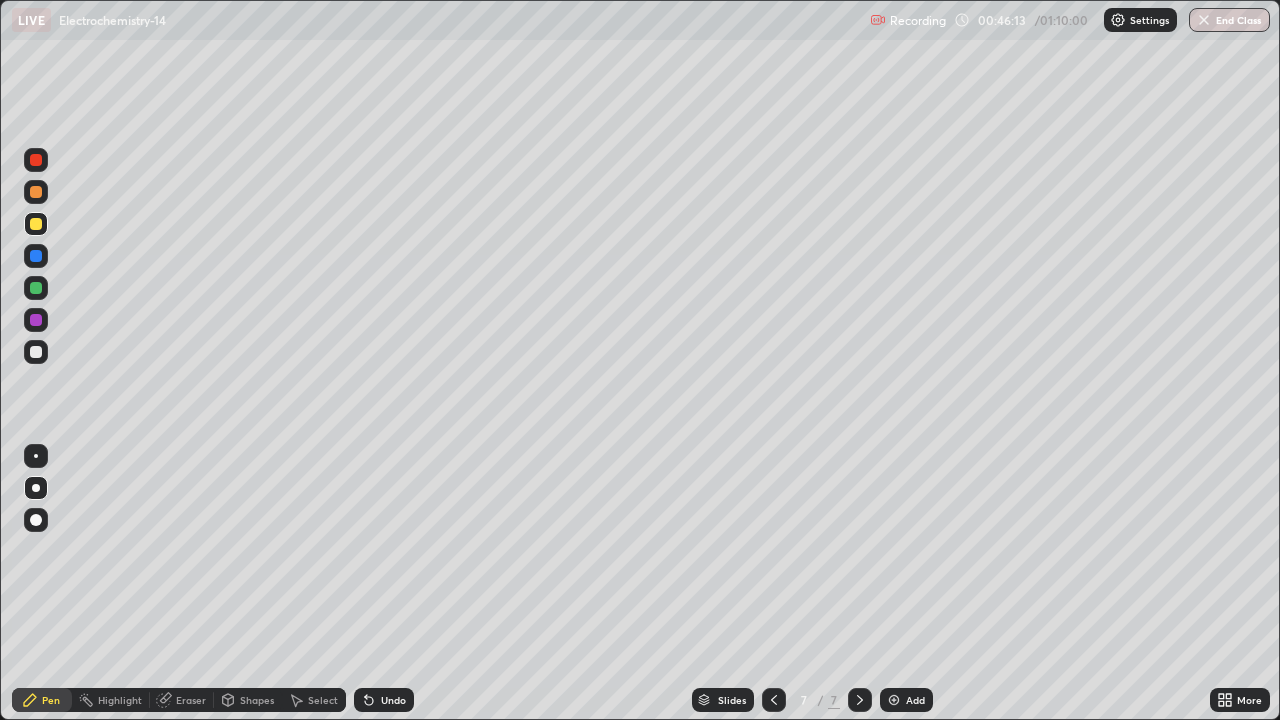 click at bounding box center (36, 288) 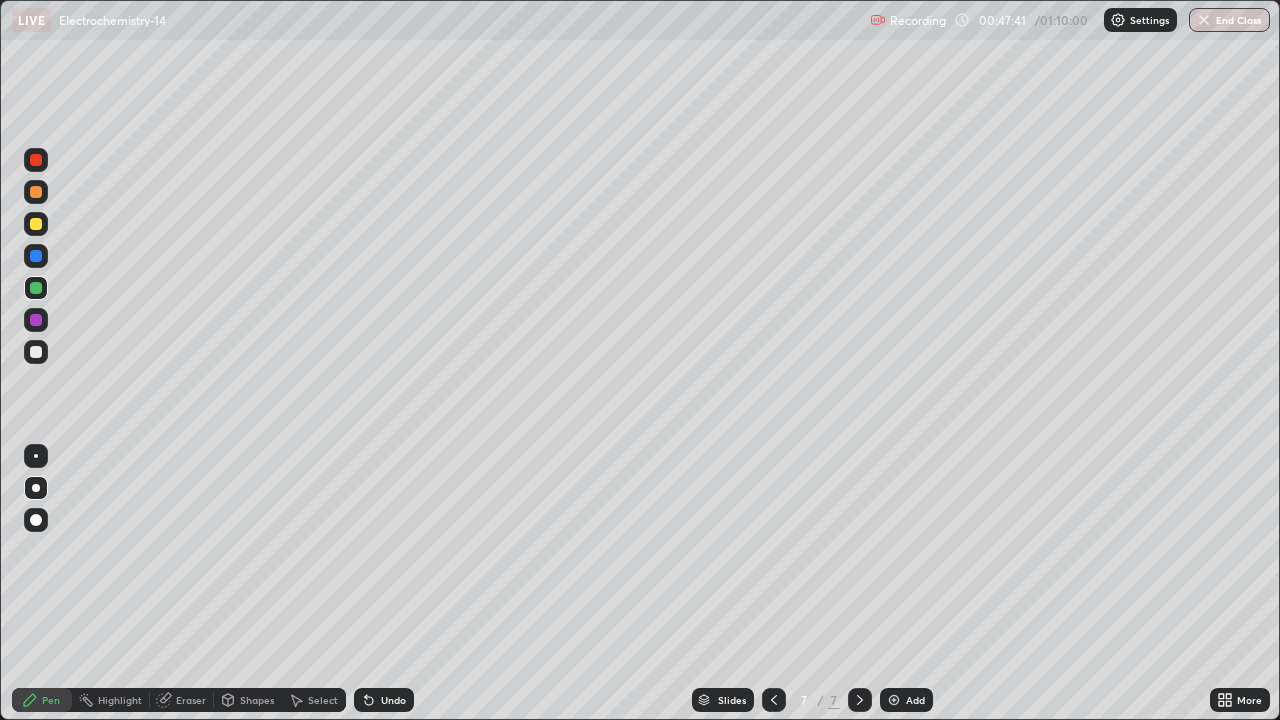 click at bounding box center (36, 224) 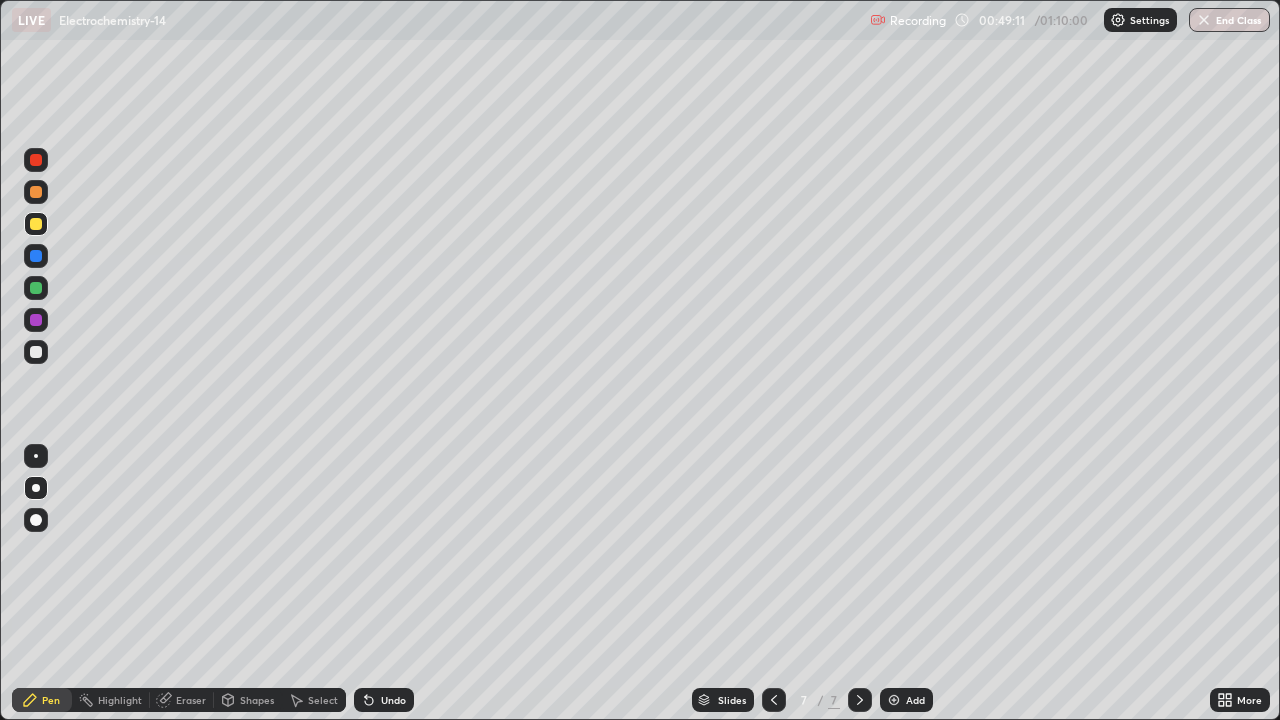 click on "Add" at bounding box center (915, 700) 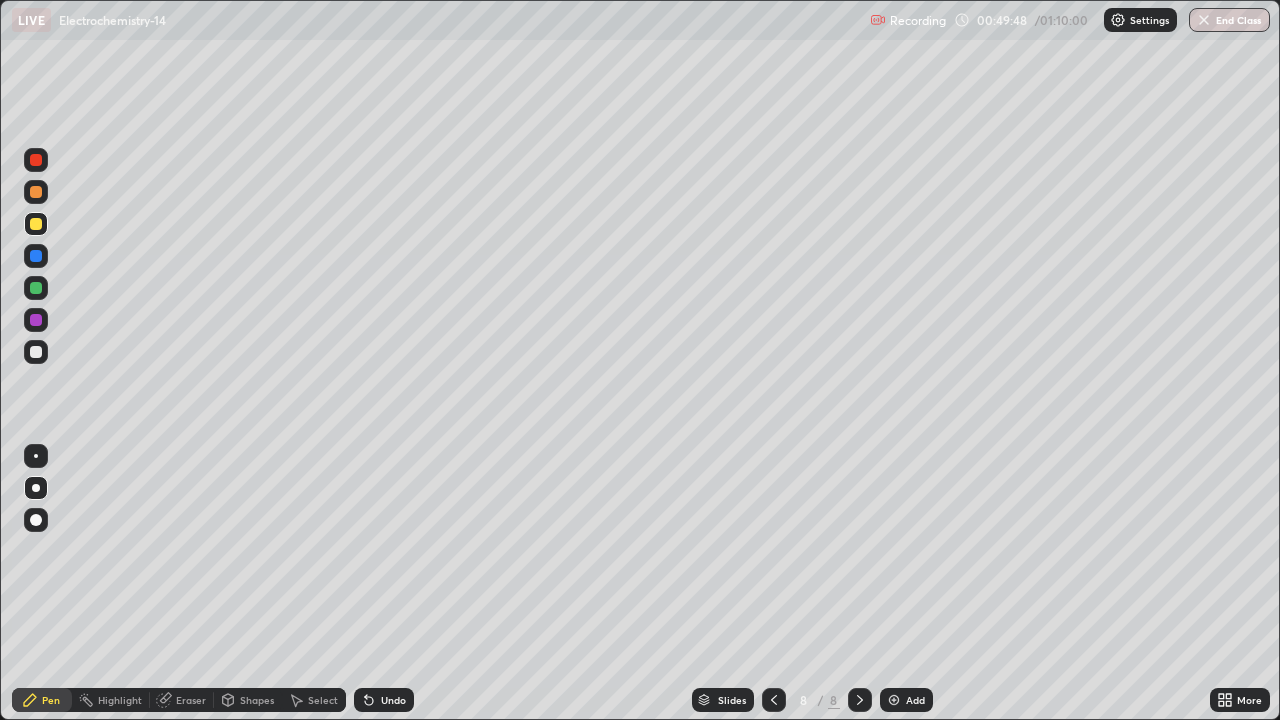 click 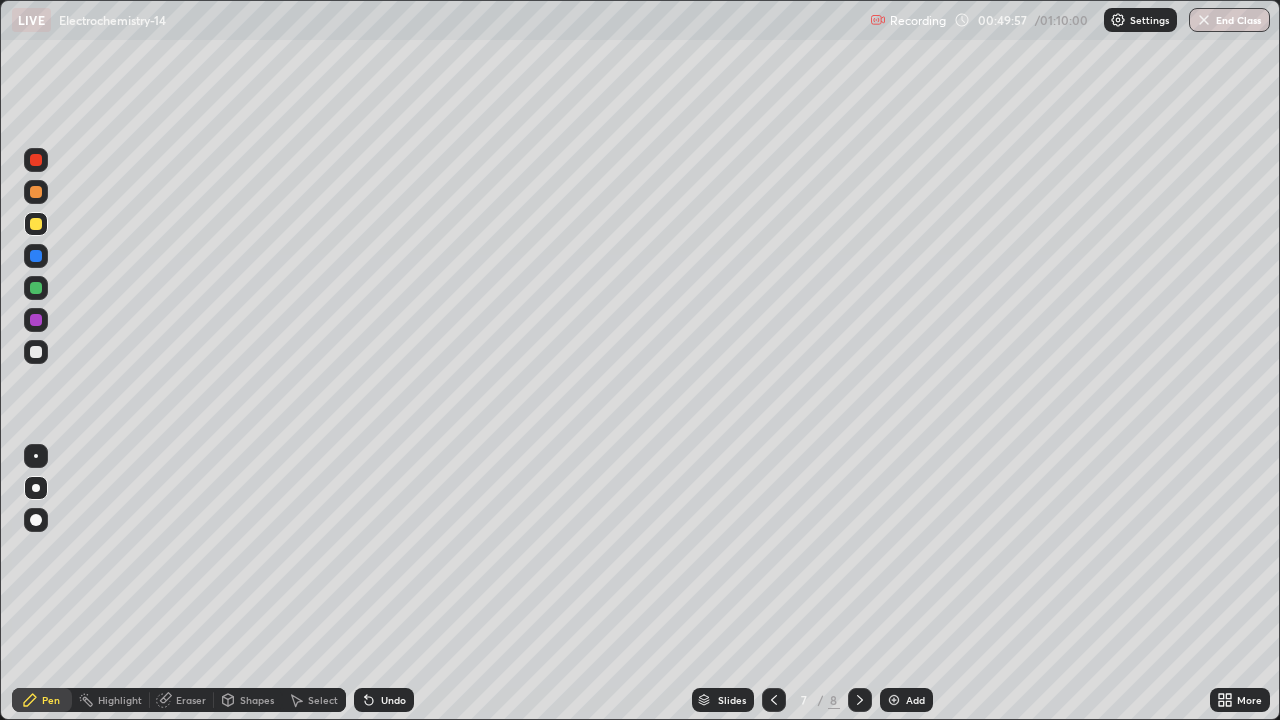 click 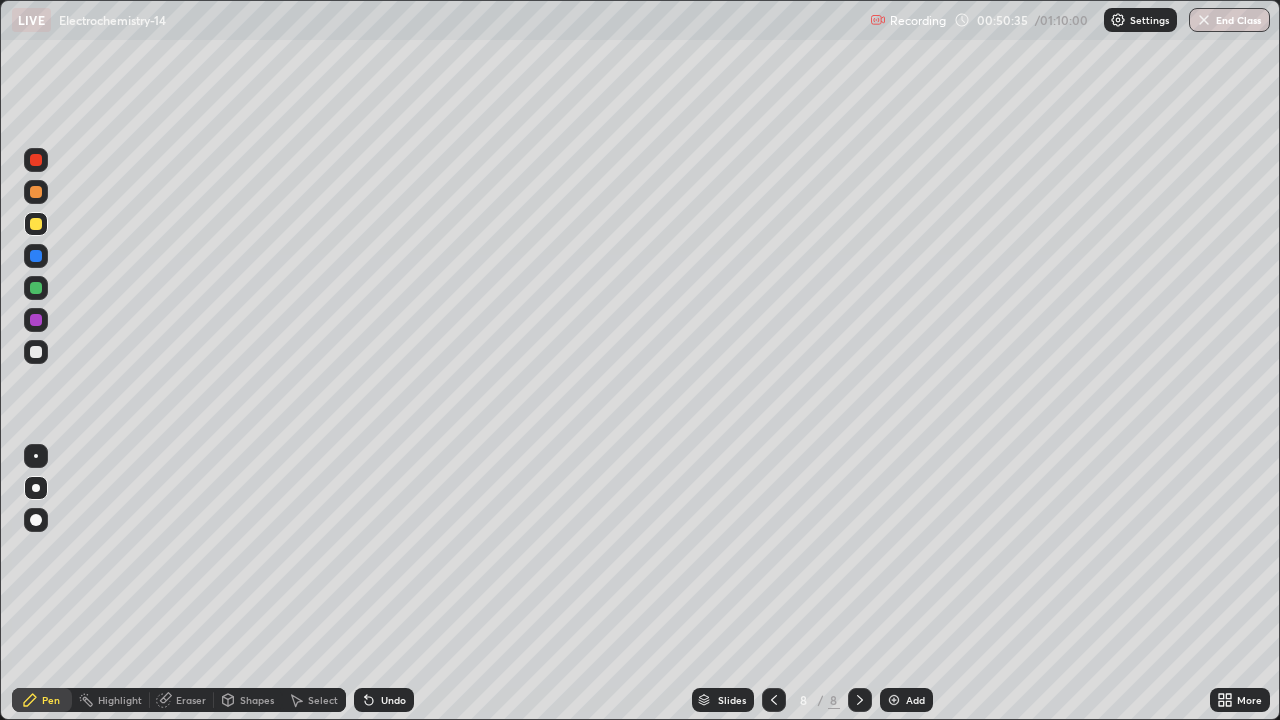 click 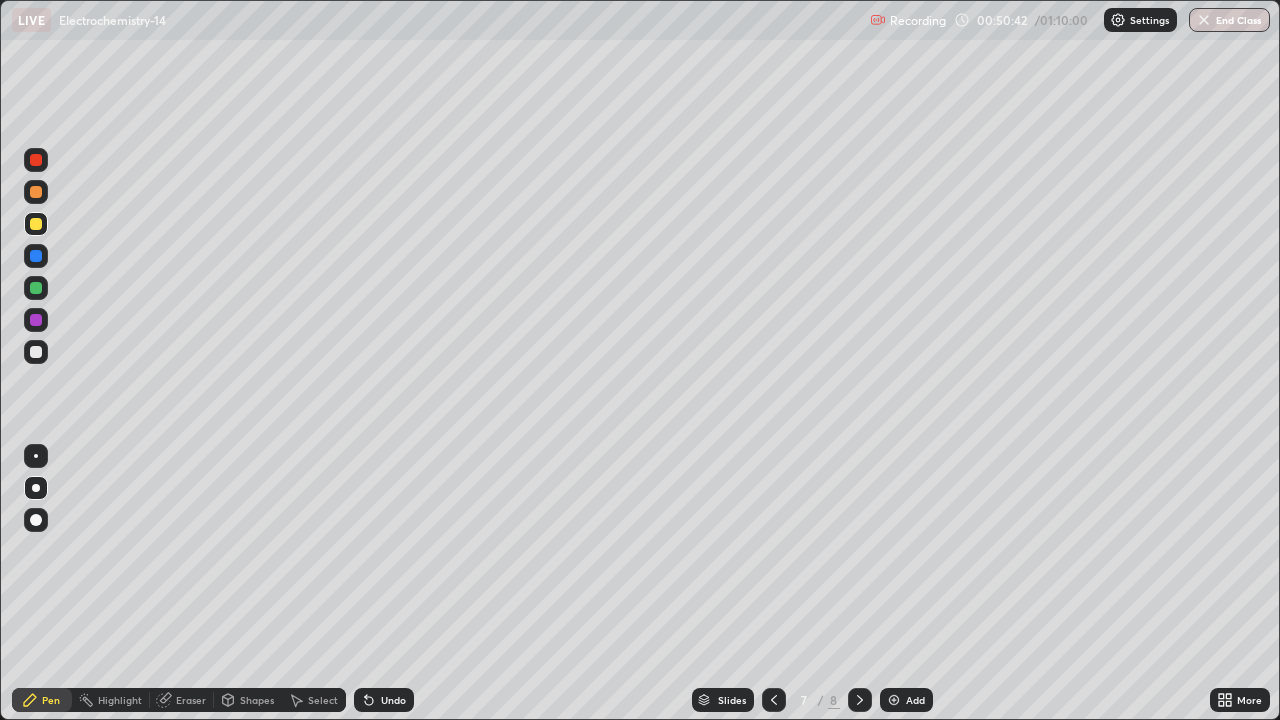 click 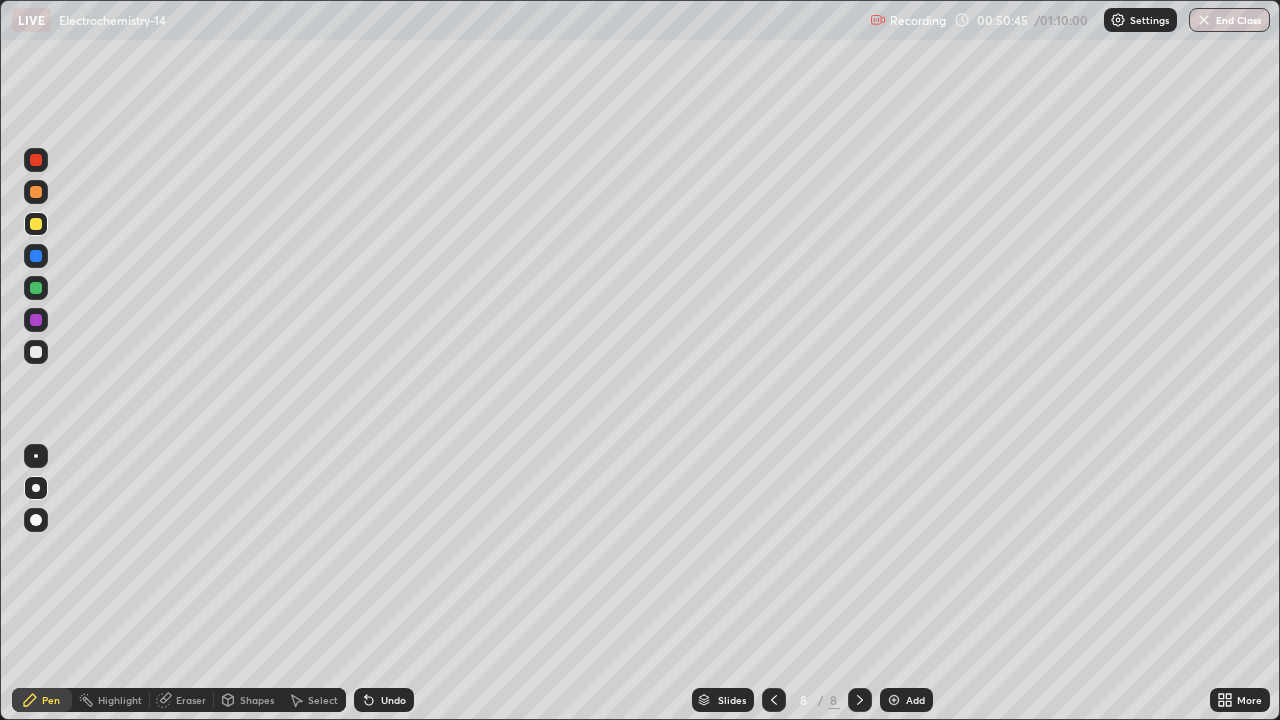 click at bounding box center [36, 192] 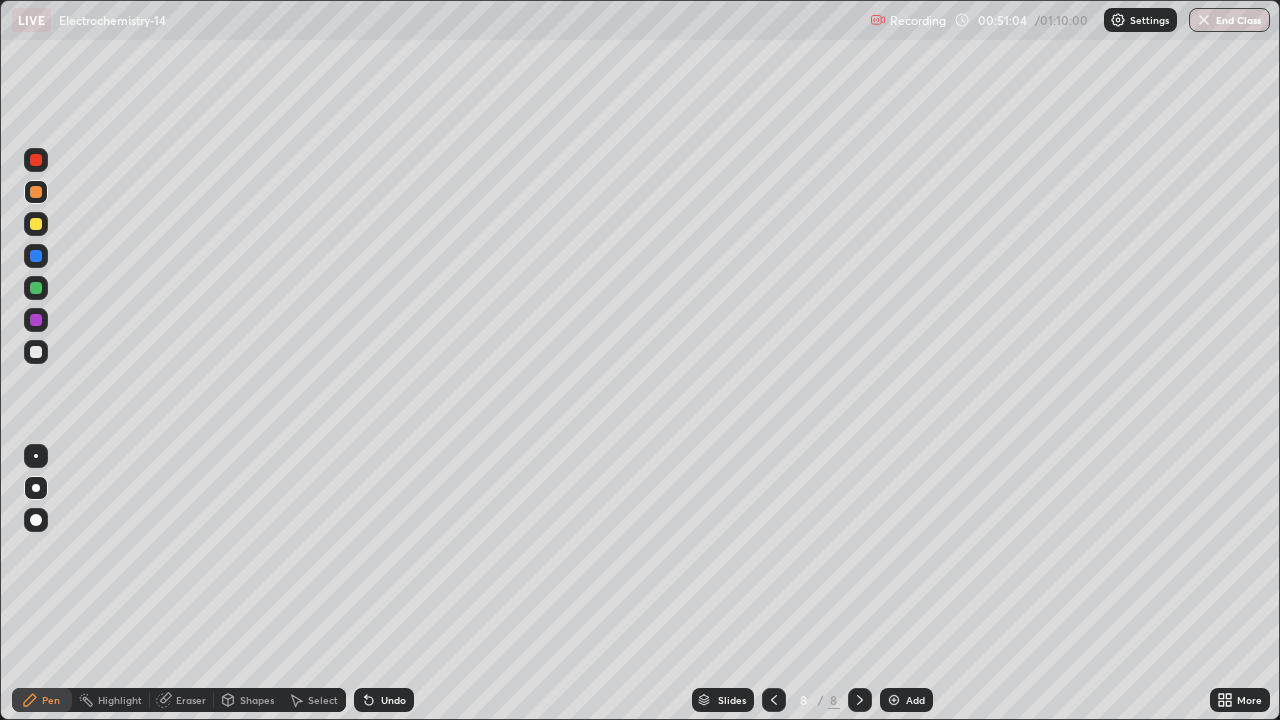 click at bounding box center (36, 352) 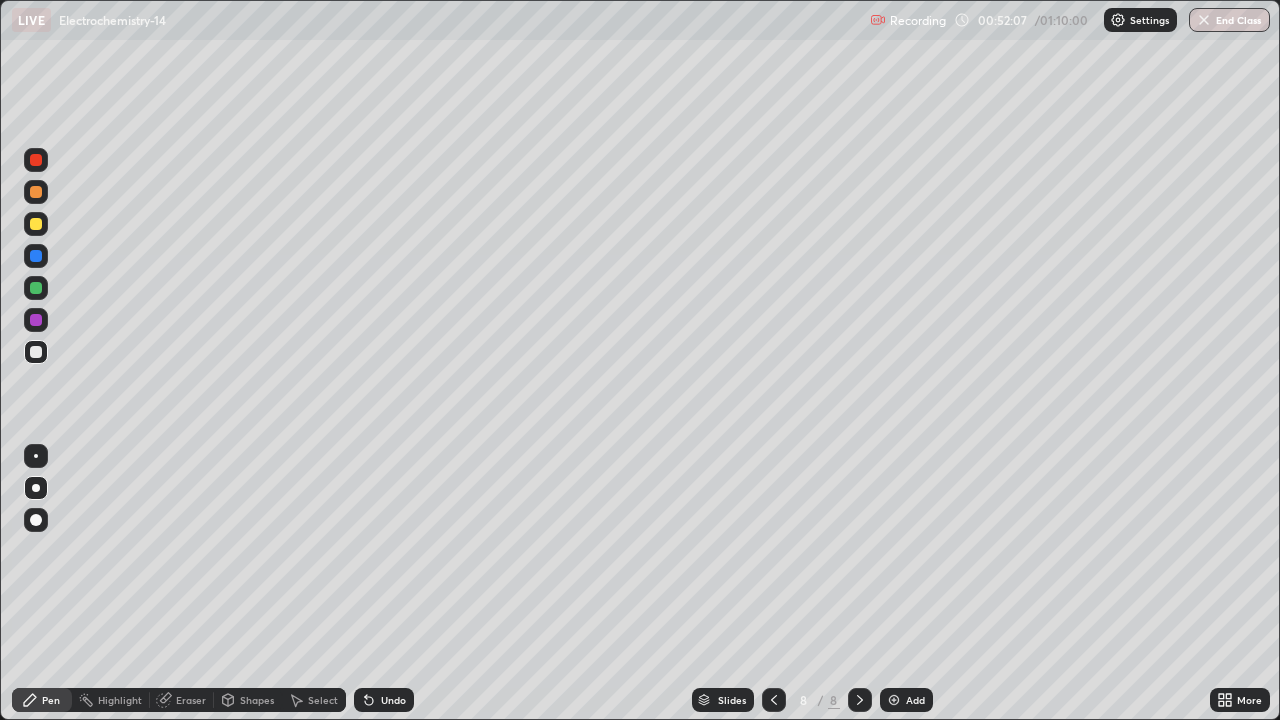 click 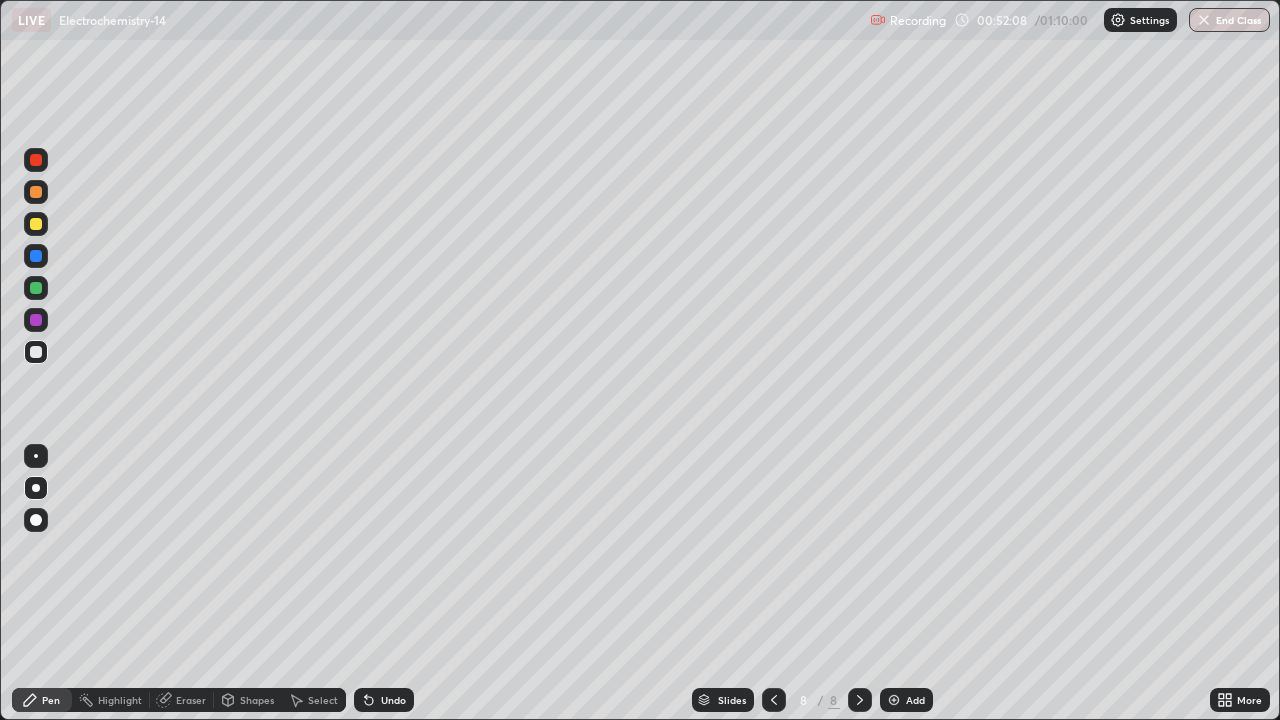 click 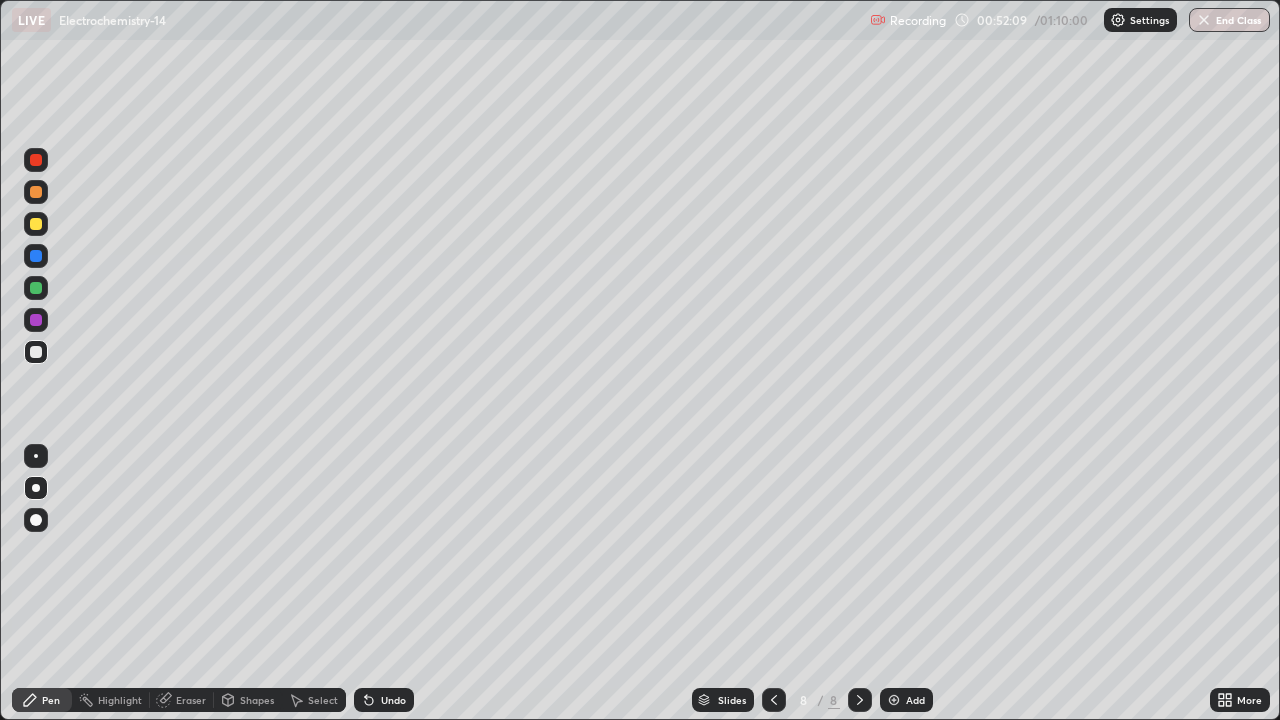 click 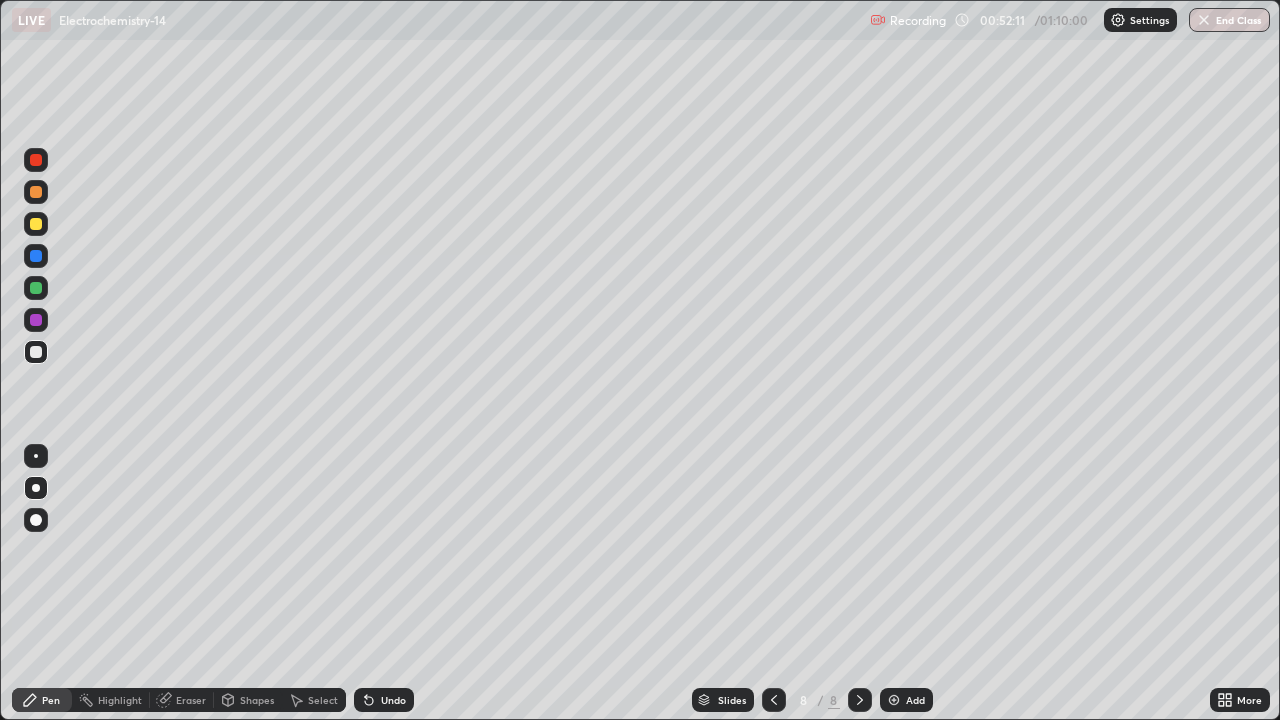 click at bounding box center [36, 160] 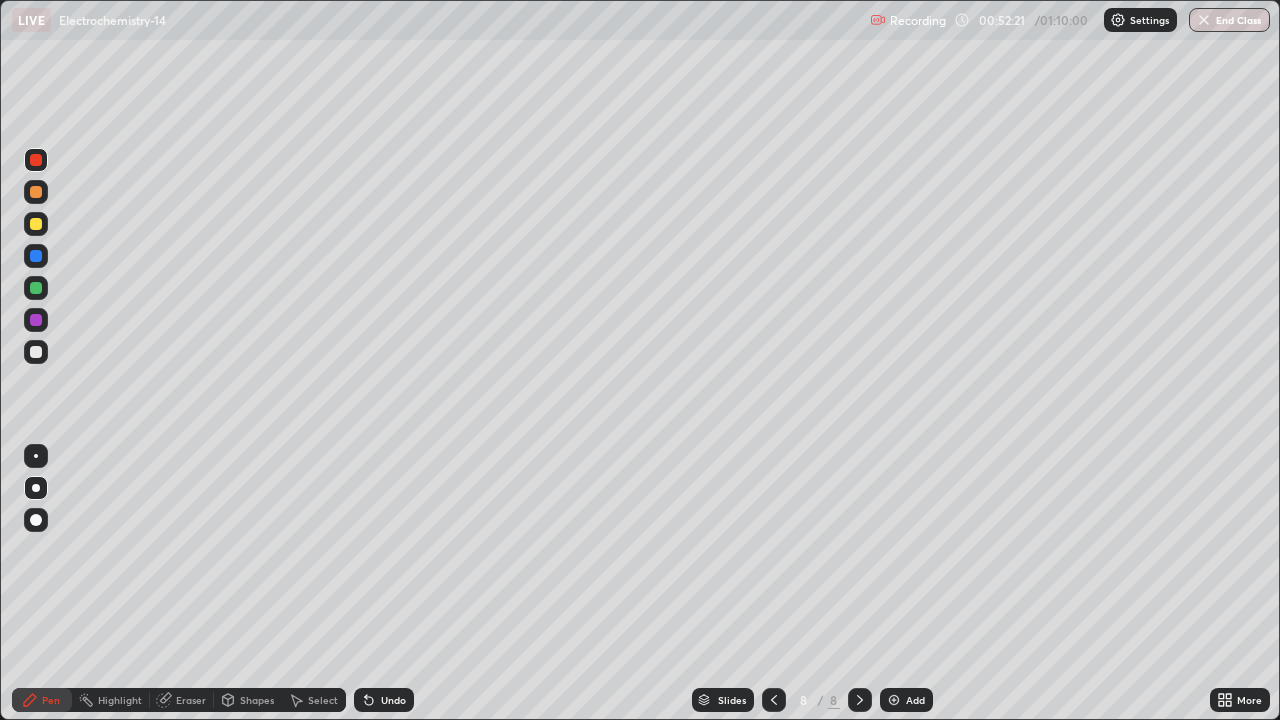 click at bounding box center [36, 352] 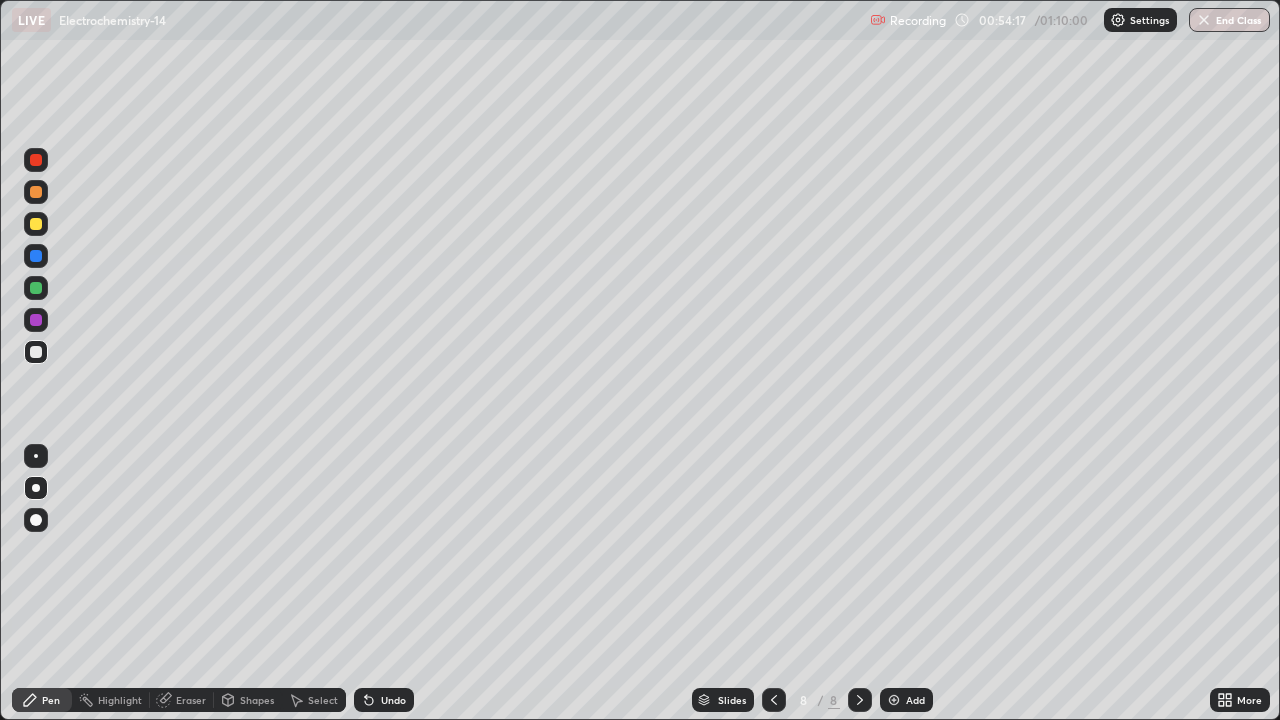 click at bounding box center (36, 288) 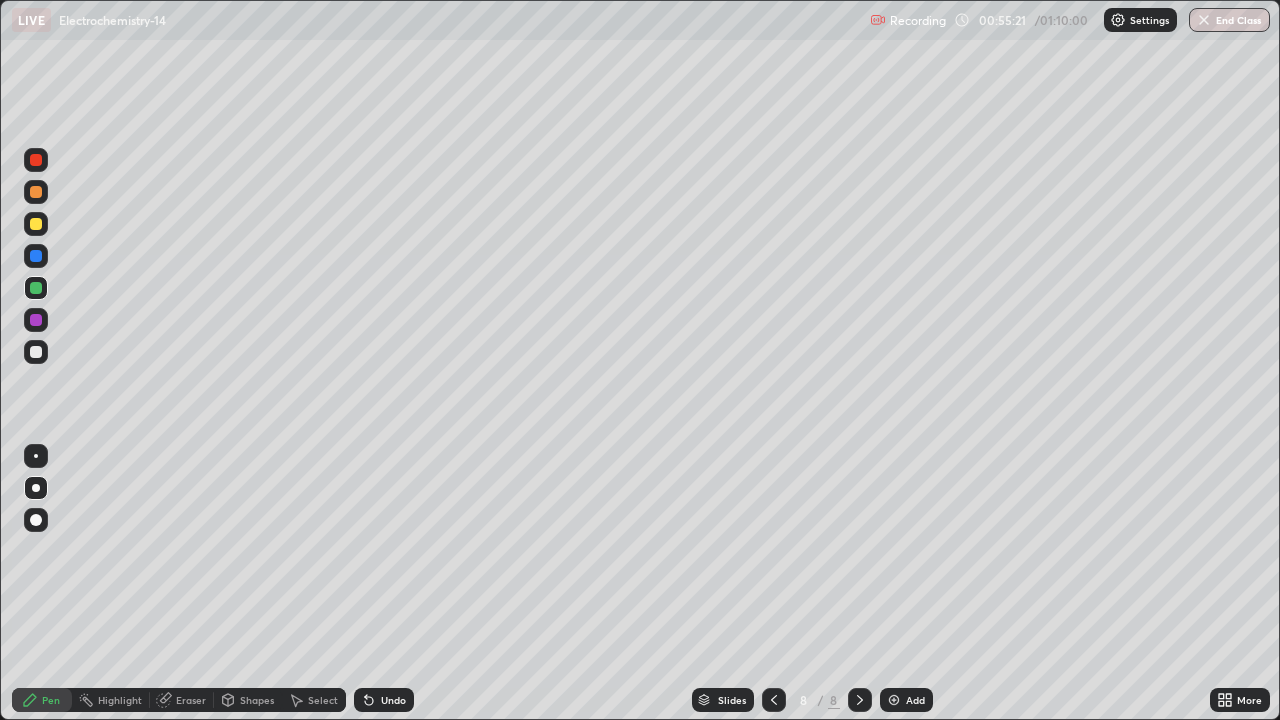 click at bounding box center (36, 352) 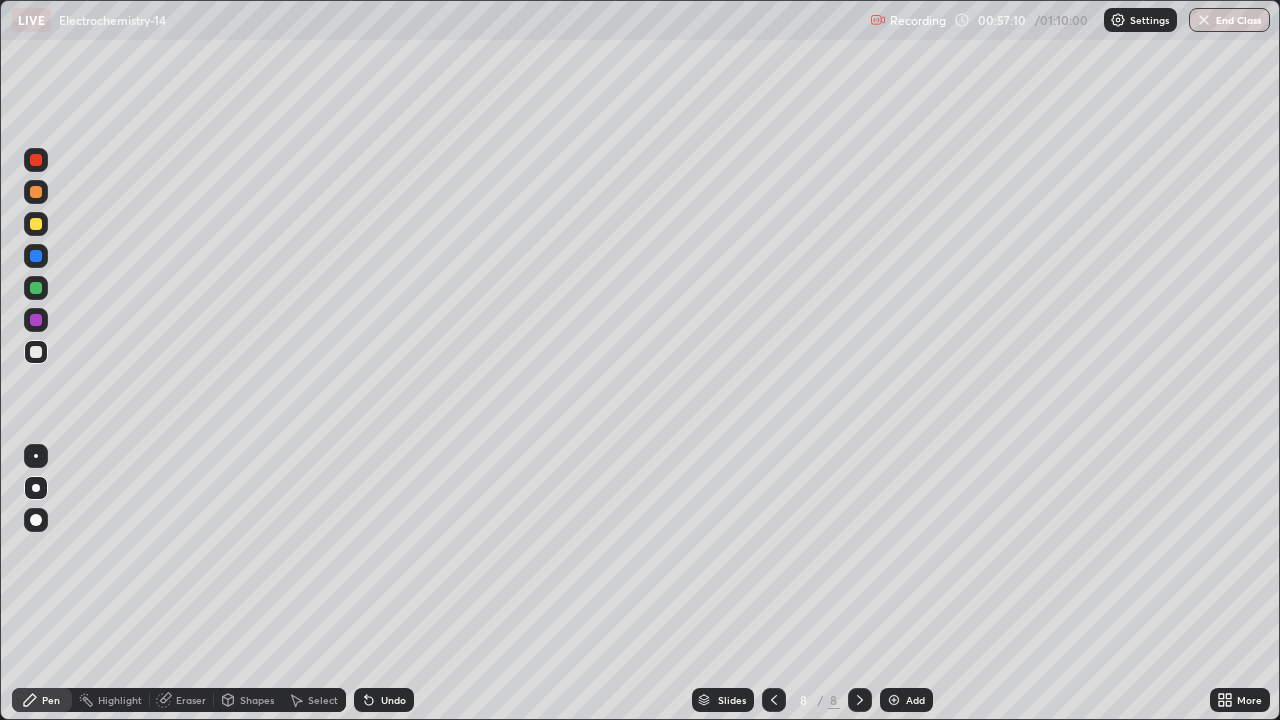 click at bounding box center [36, 192] 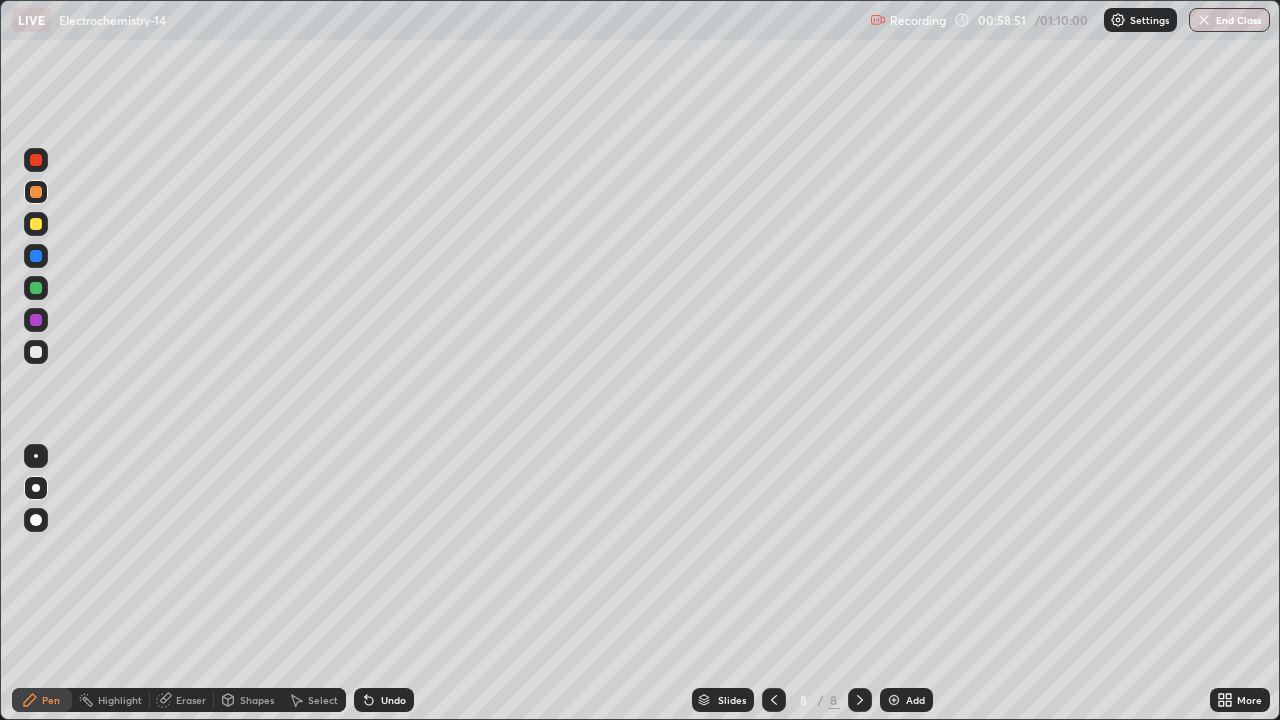 click 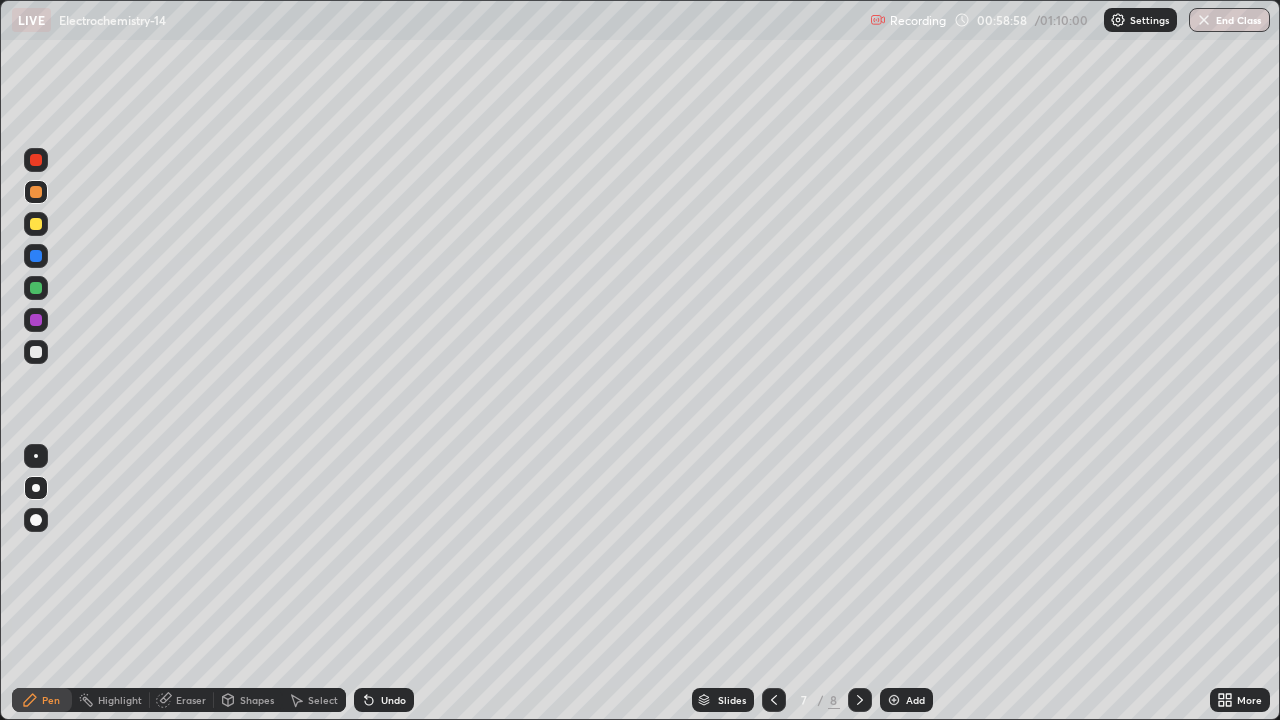 click 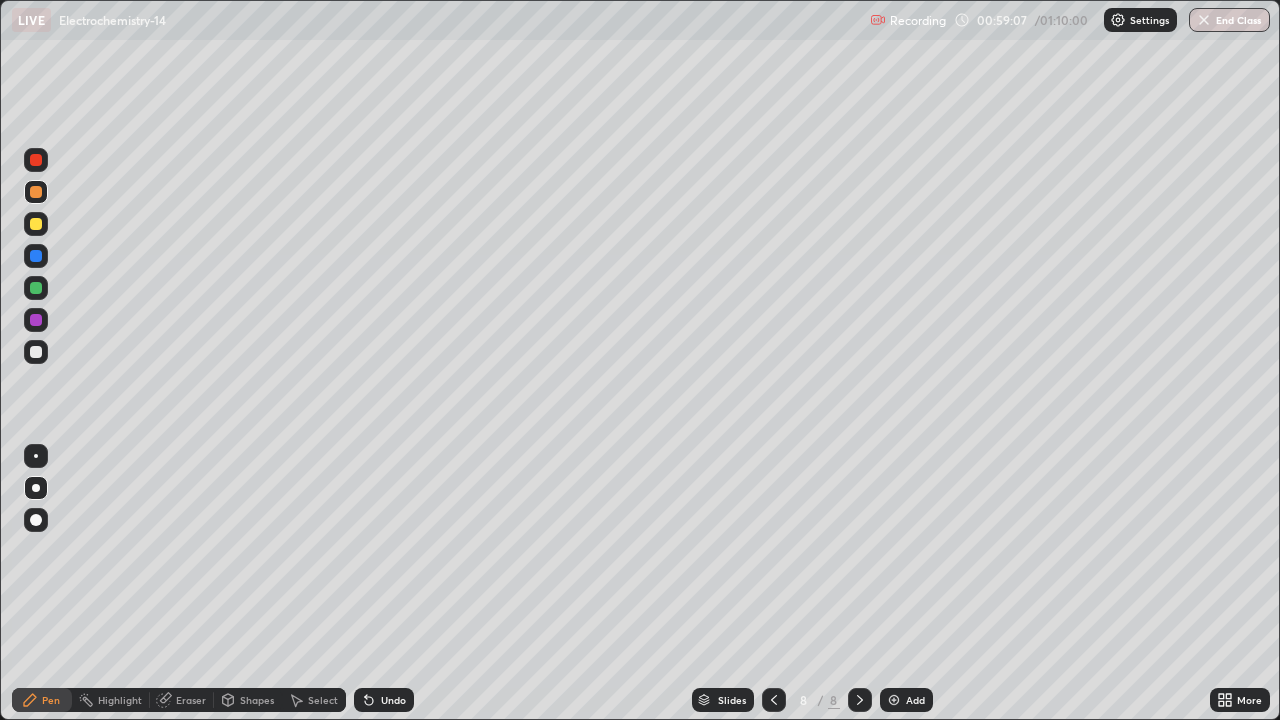 click at bounding box center [894, 700] 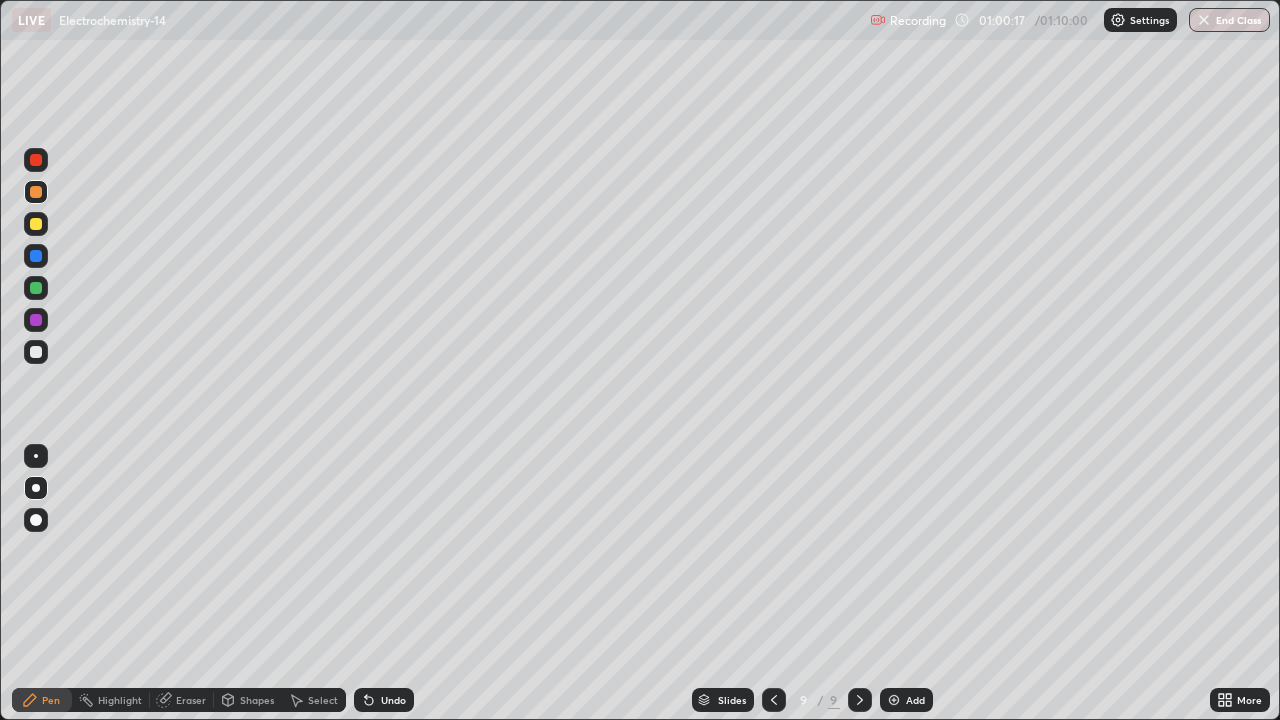 click at bounding box center (36, 352) 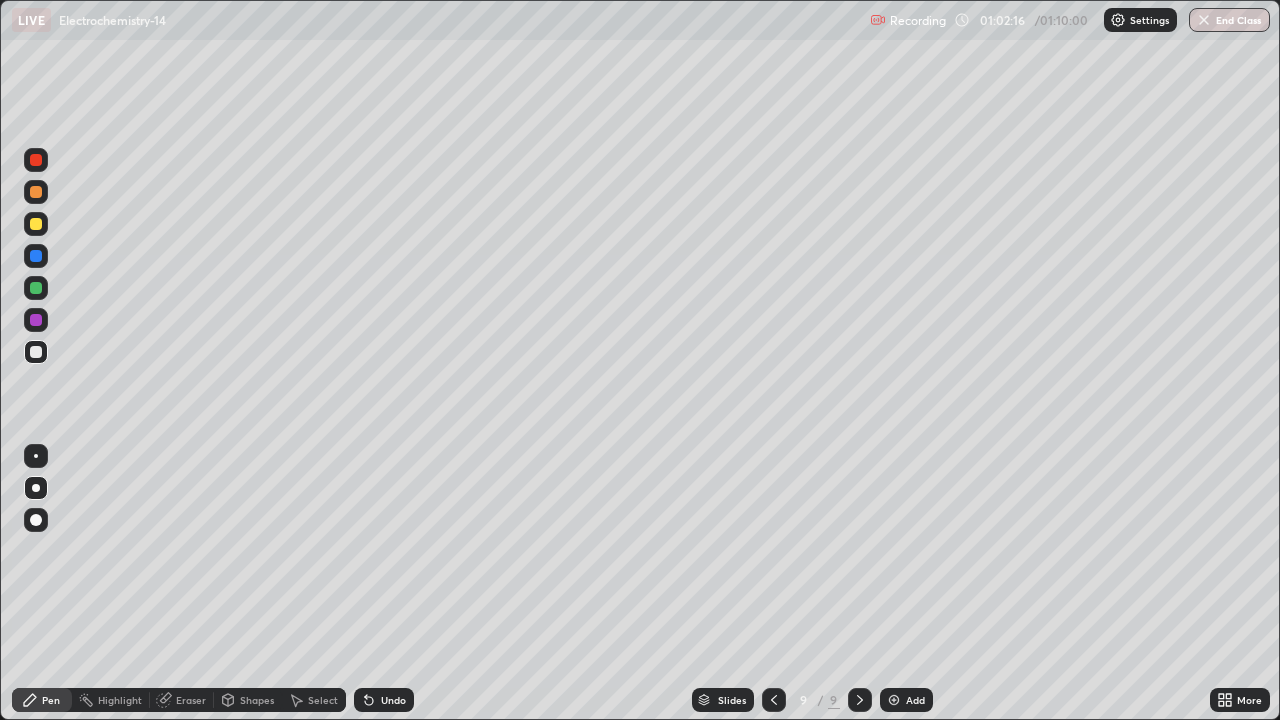 click at bounding box center (36, 224) 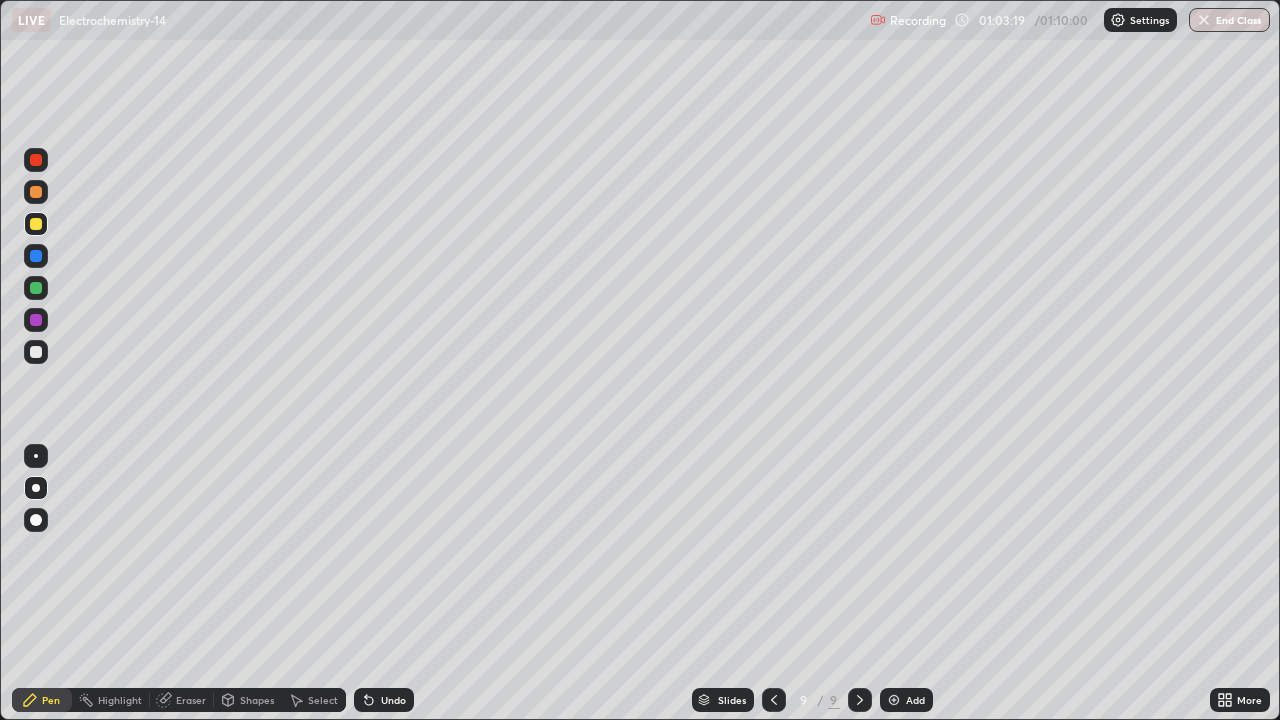click 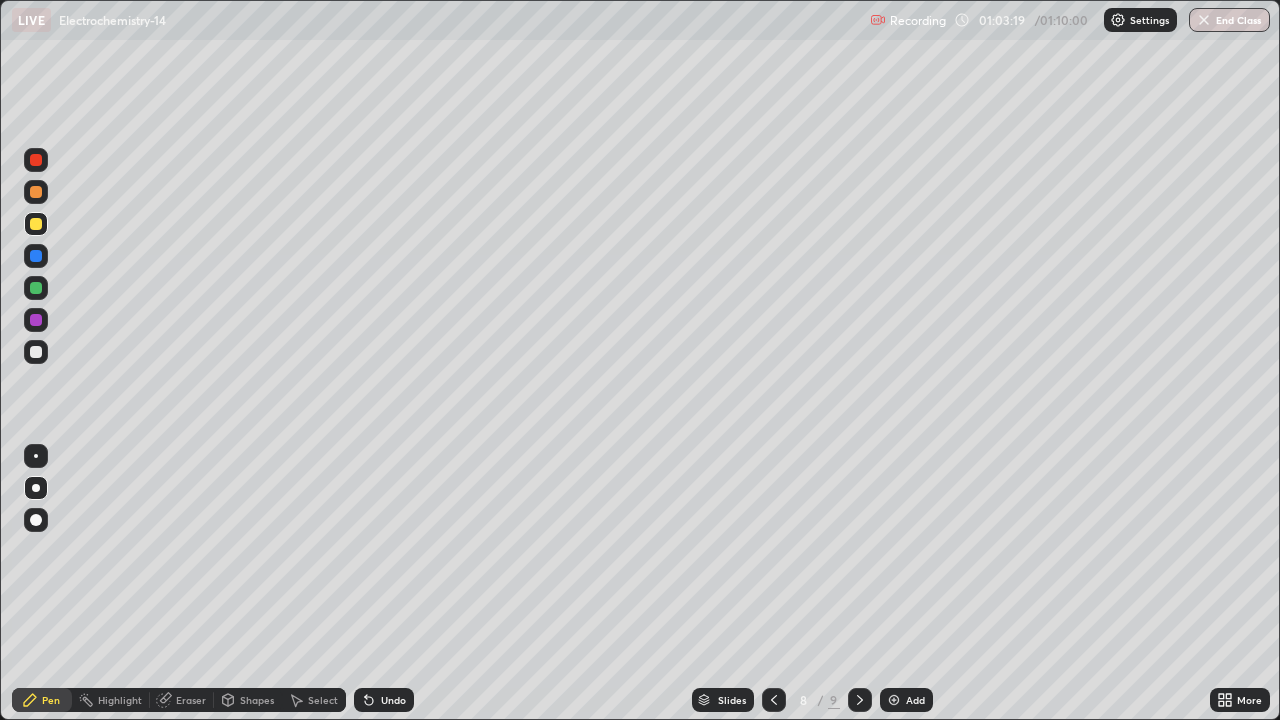 click 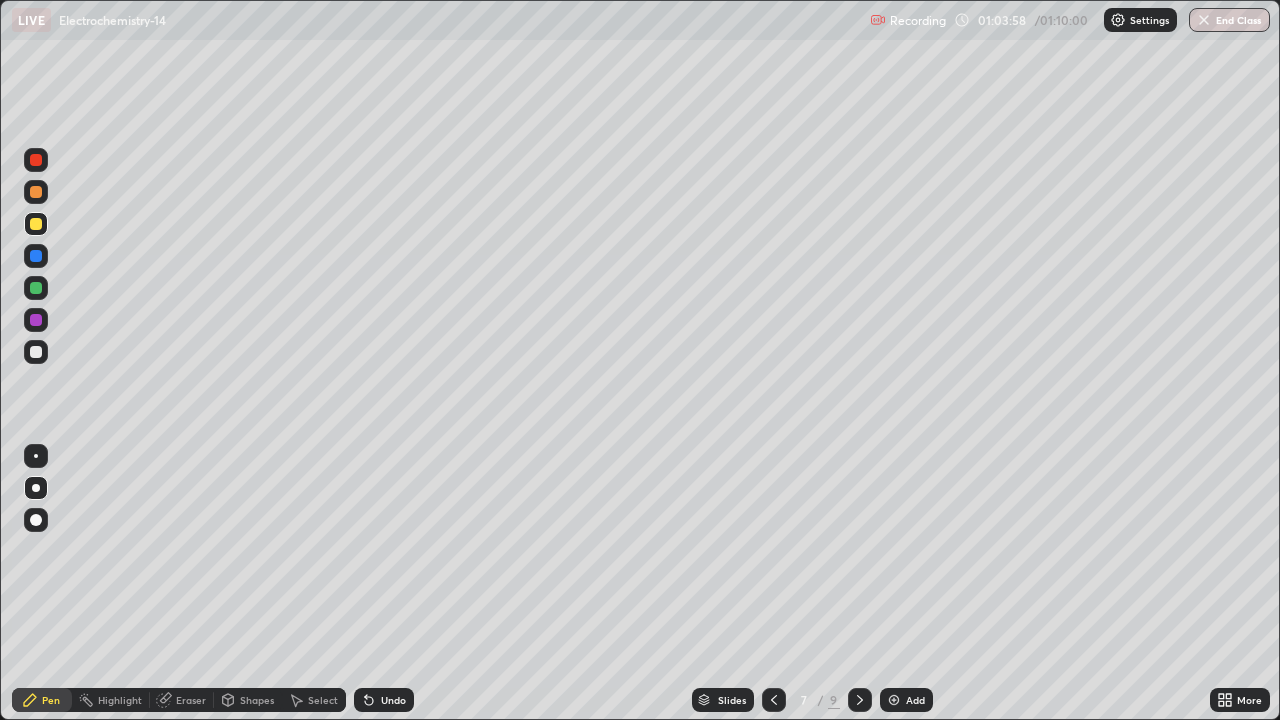 click 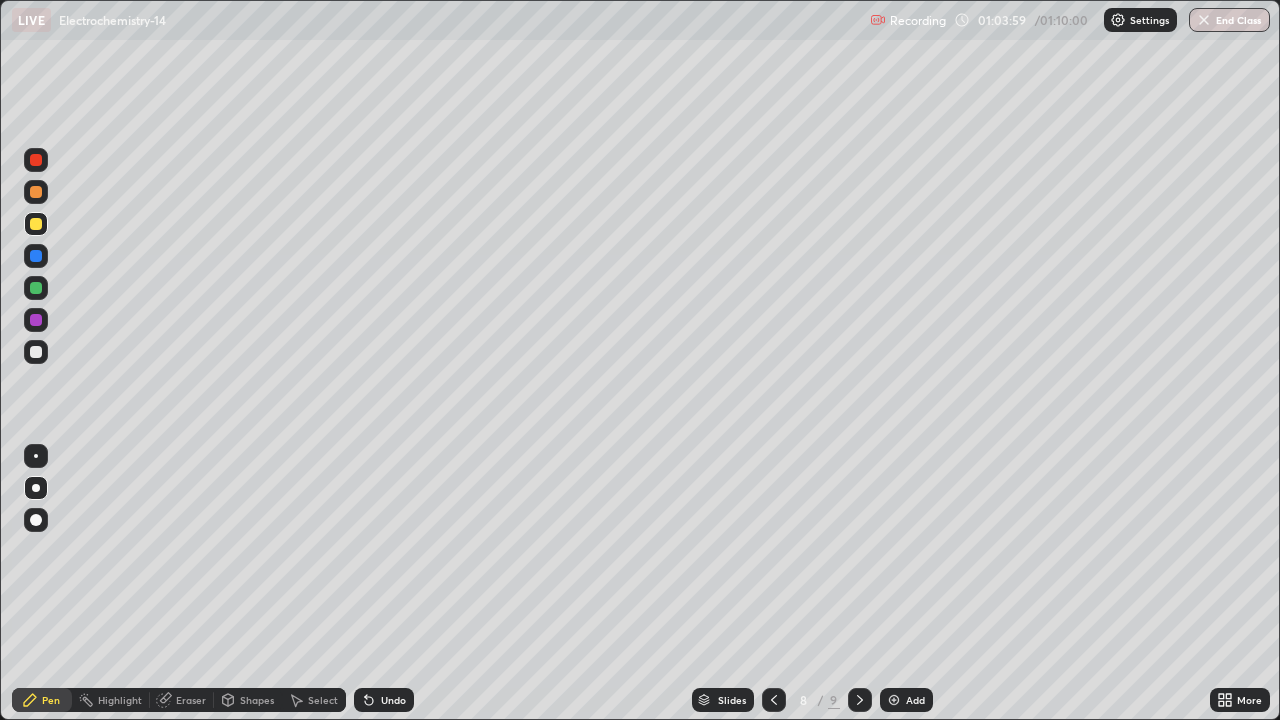 click at bounding box center (860, 700) 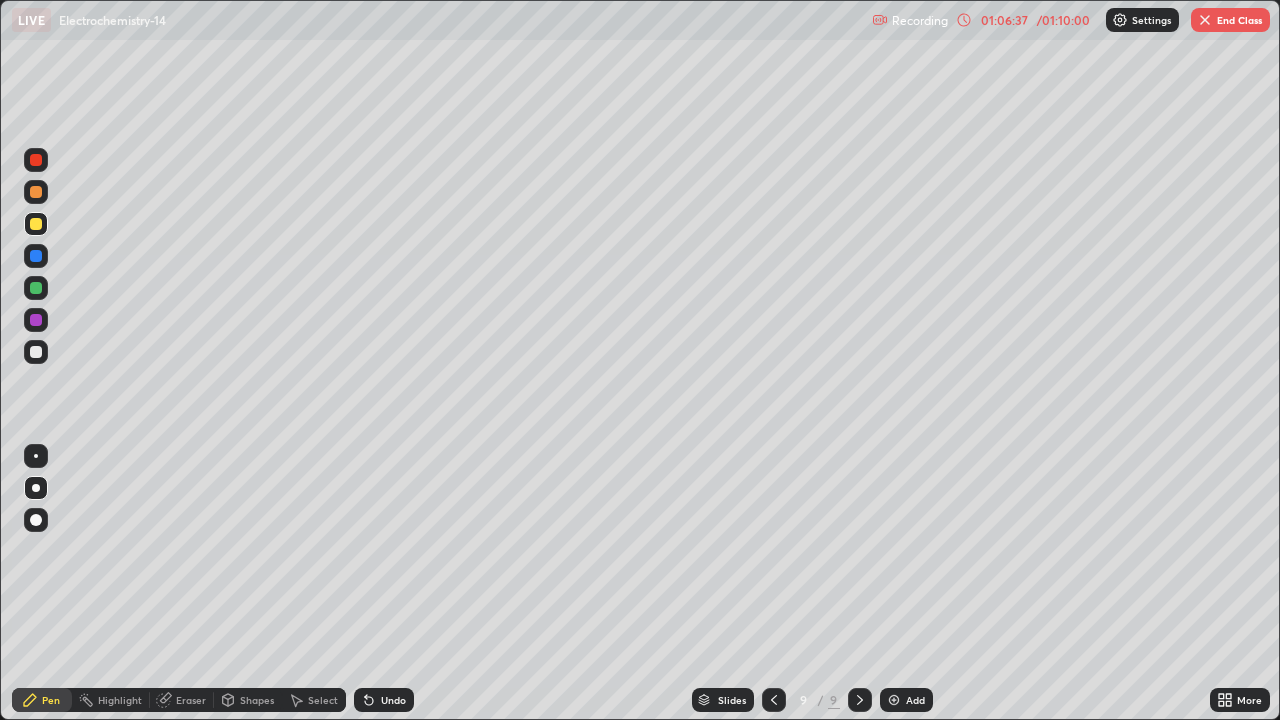 click on "/  01:10:00" at bounding box center (1063, 20) 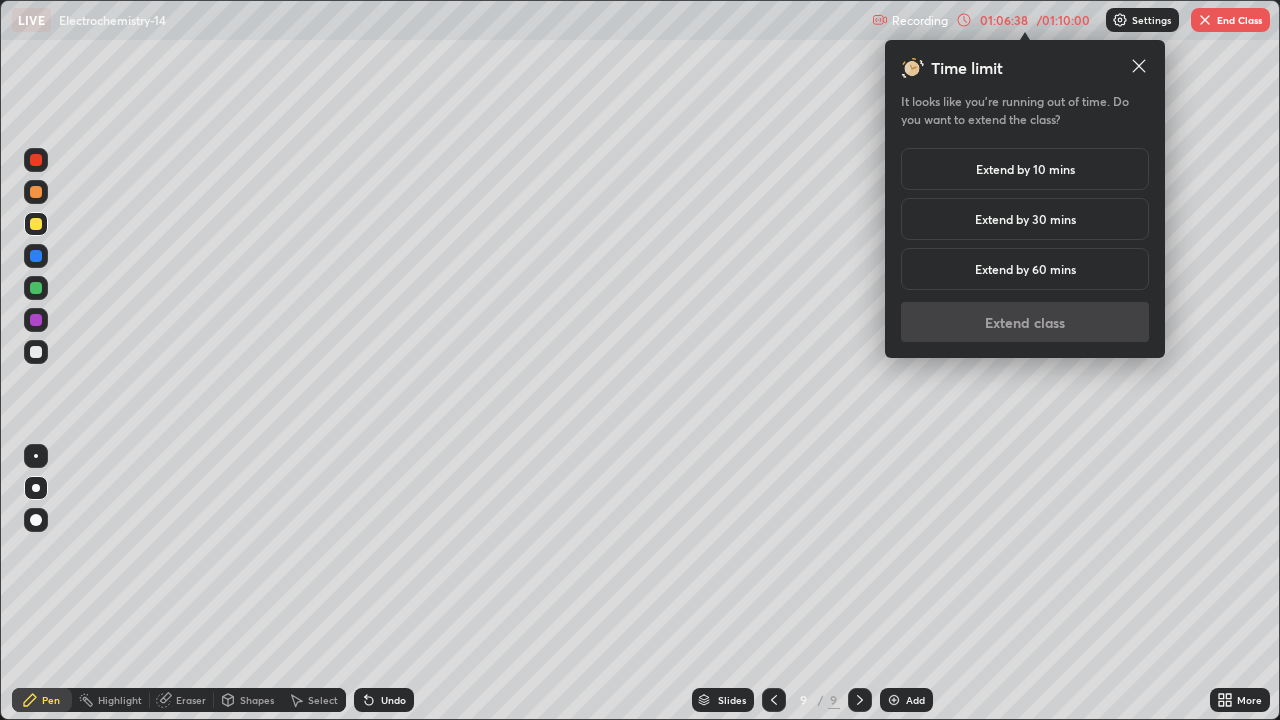 click on "Extend by 10 mins" at bounding box center [1025, 169] 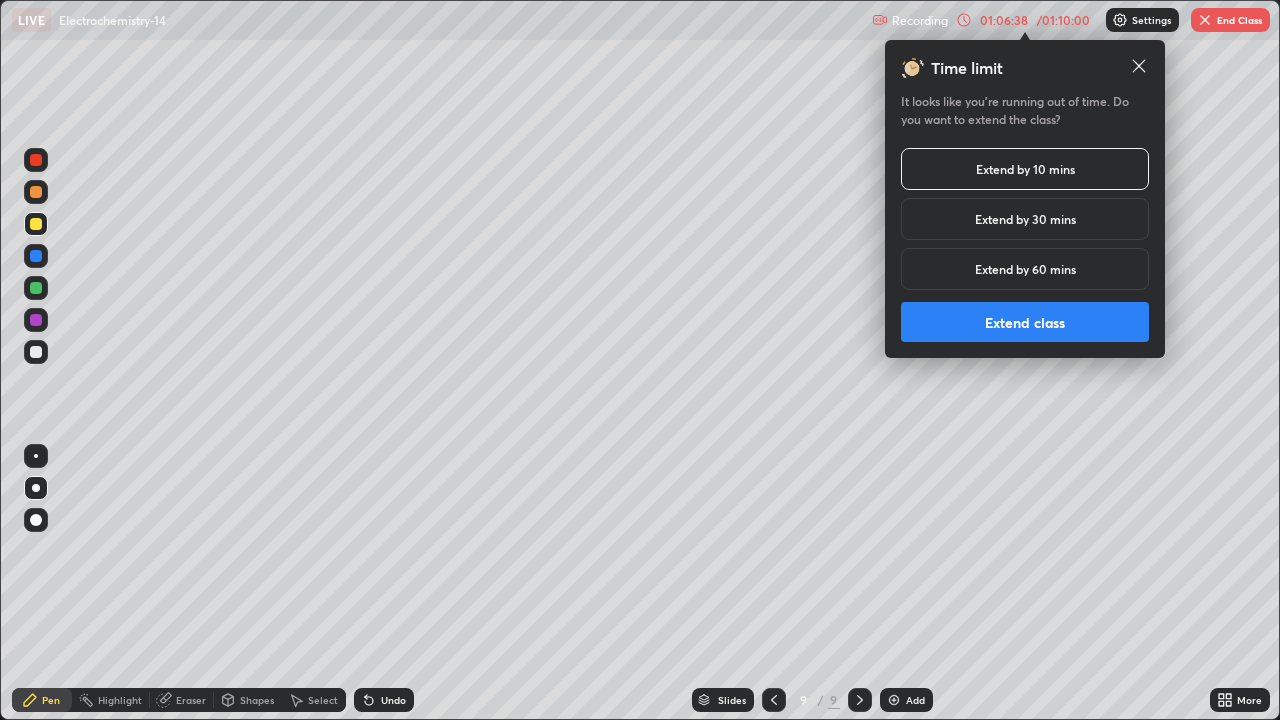 click on "Extend class" at bounding box center (1025, 322) 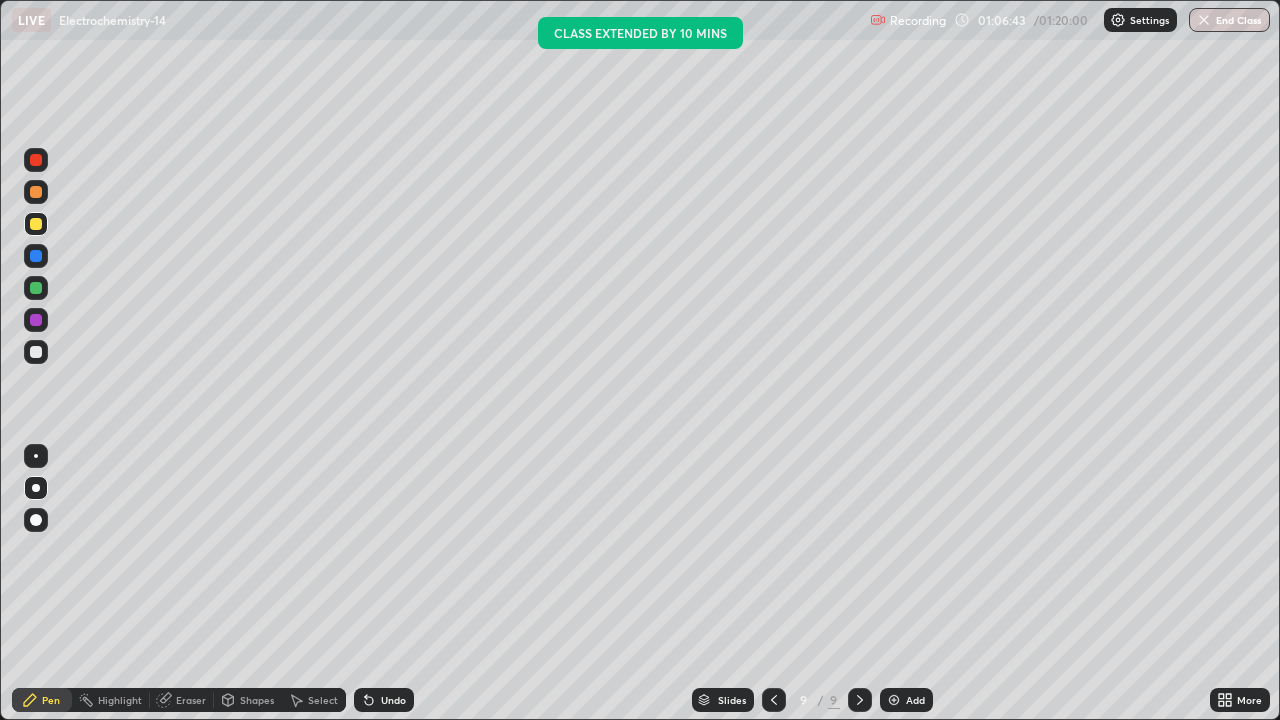 click at bounding box center (36, 352) 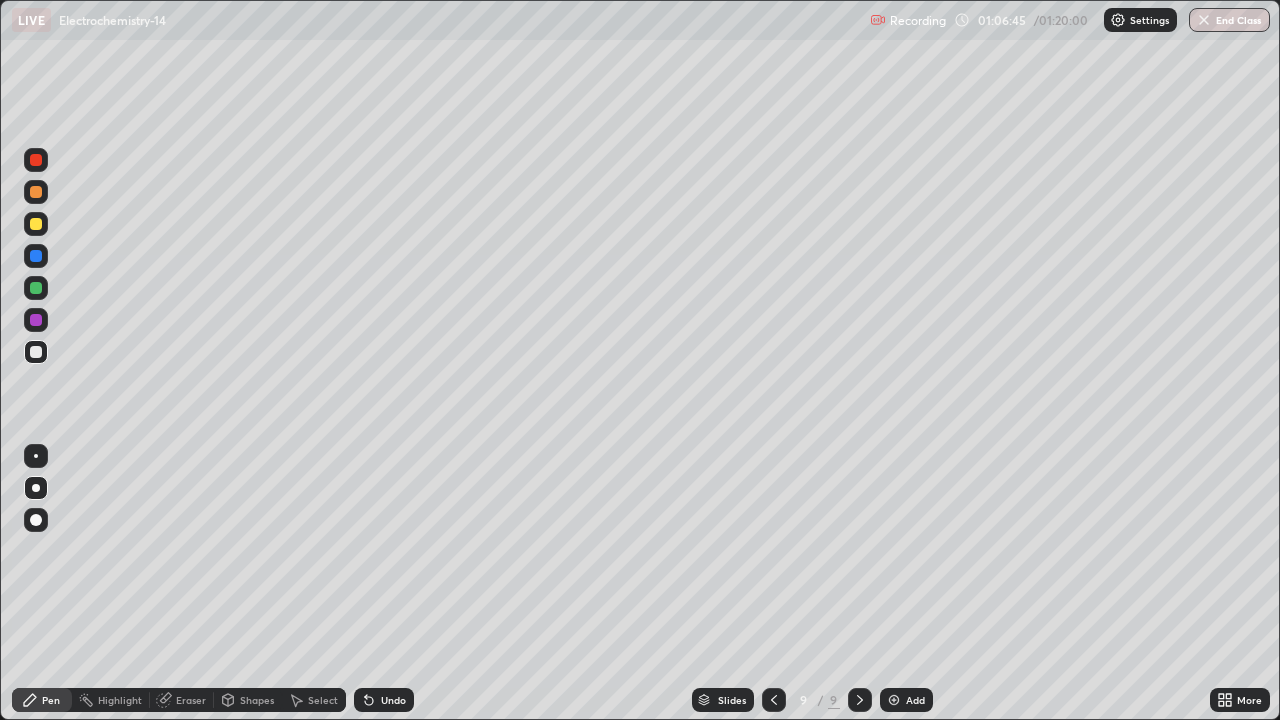 click at bounding box center [36, 288] 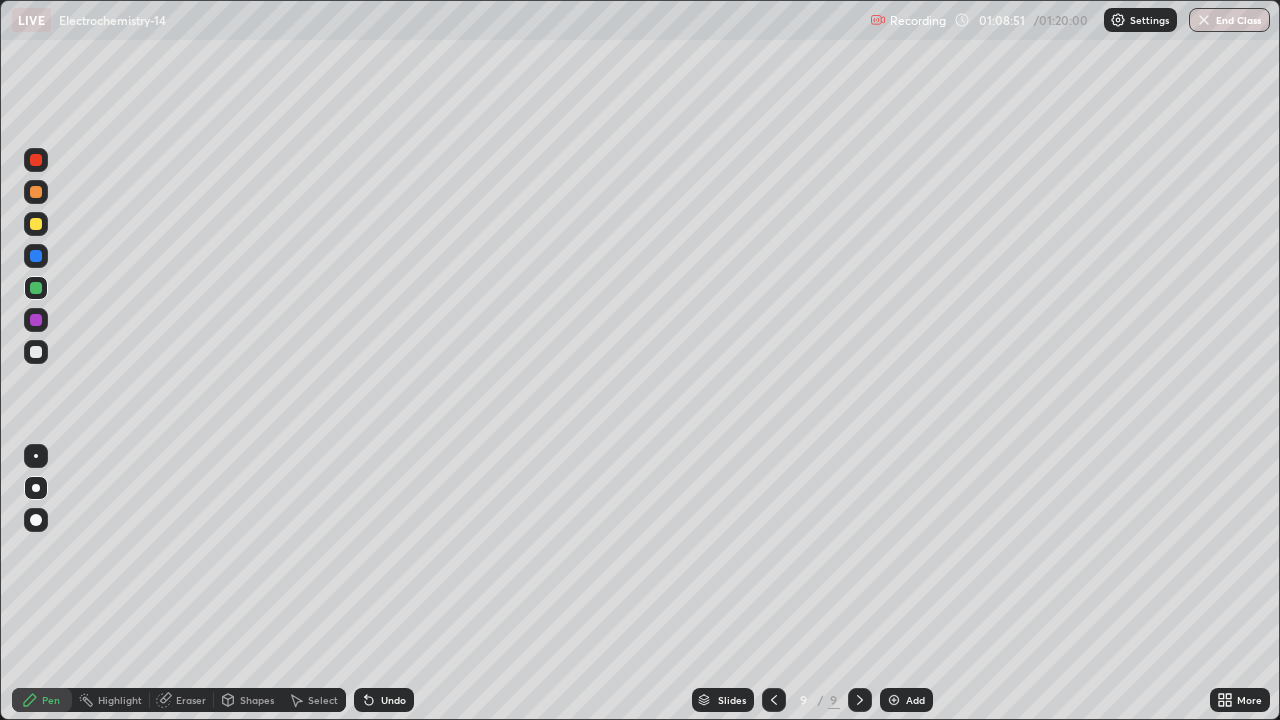 click at bounding box center (36, 352) 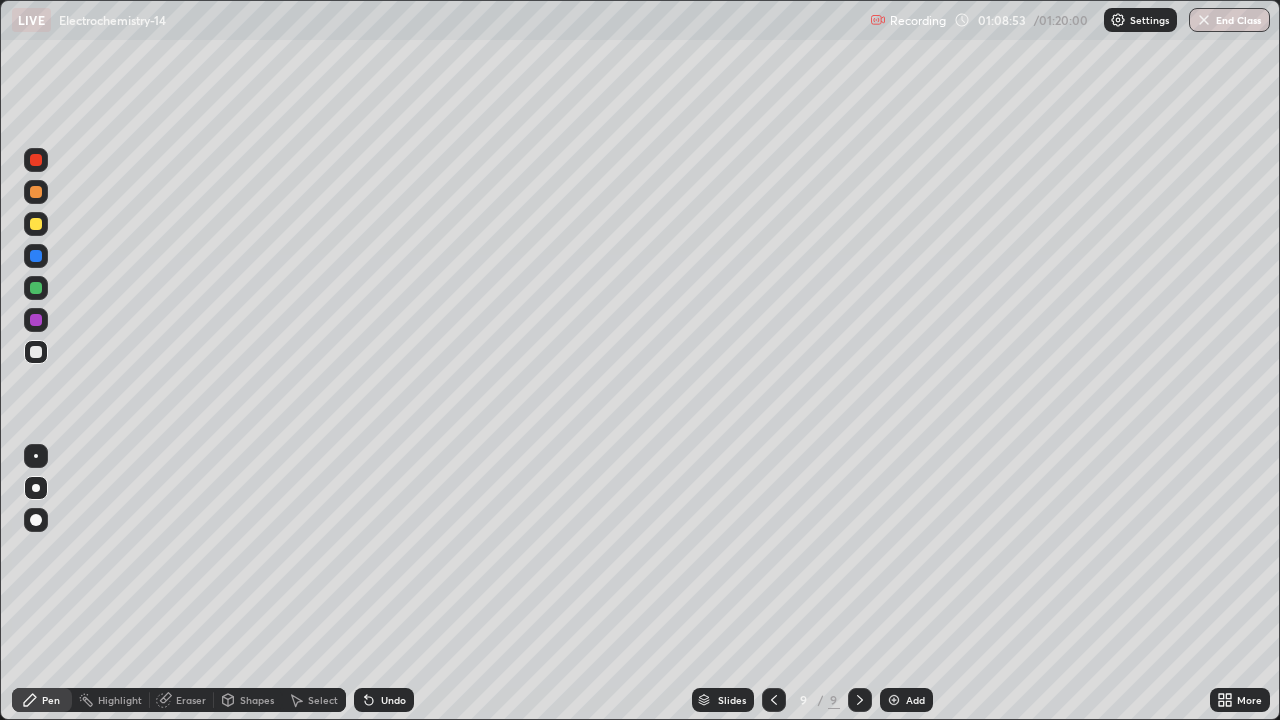 click on "Slides" at bounding box center [732, 700] 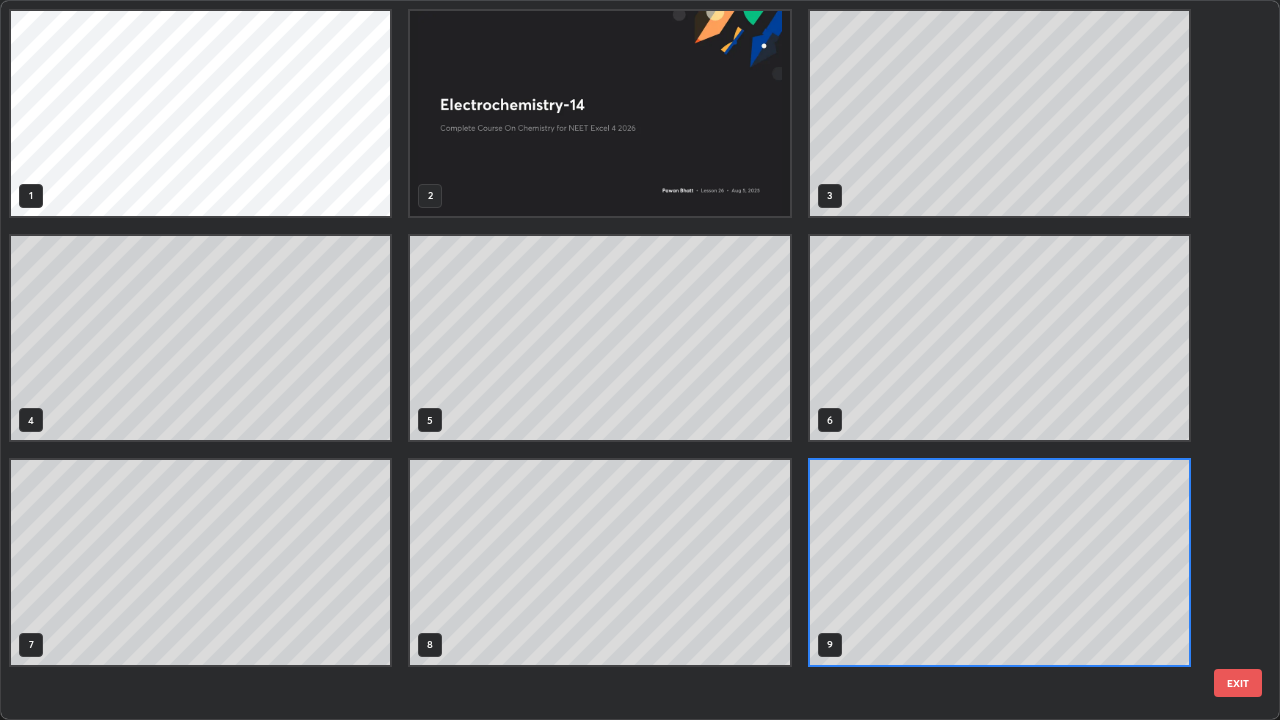 scroll, scrollTop: 7, scrollLeft: 11, axis: both 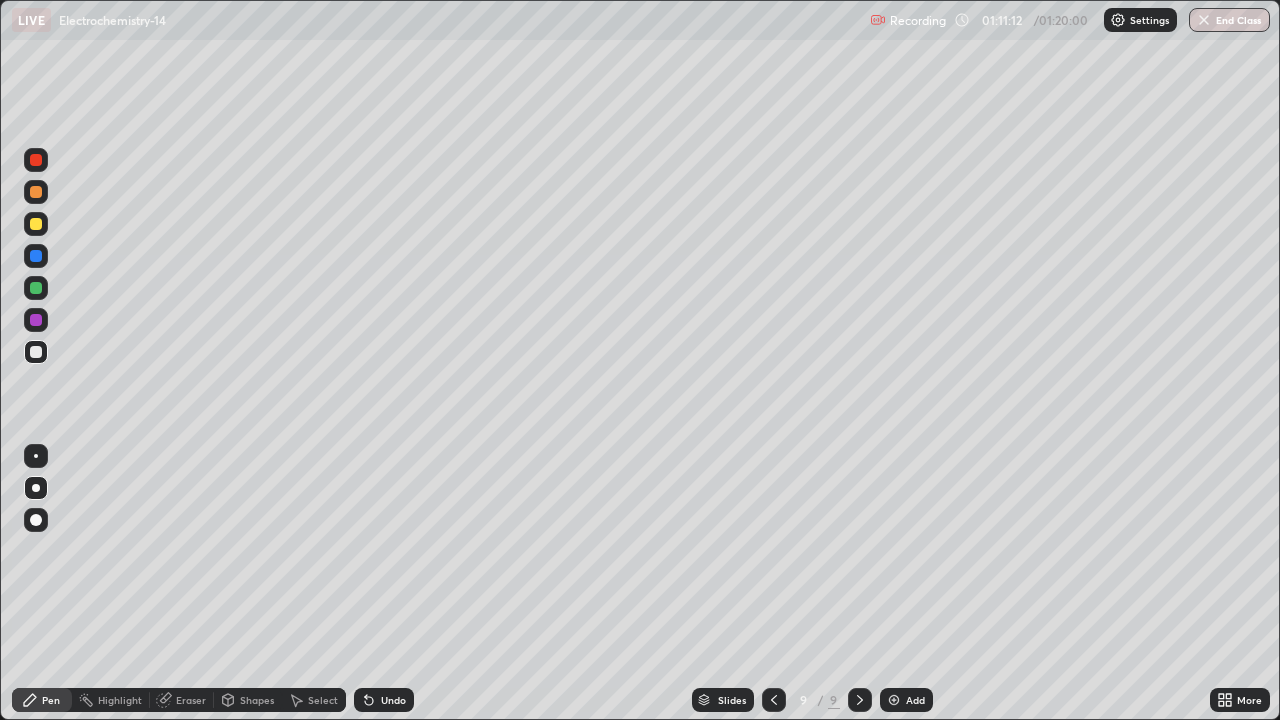 click at bounding box center [36, 224] 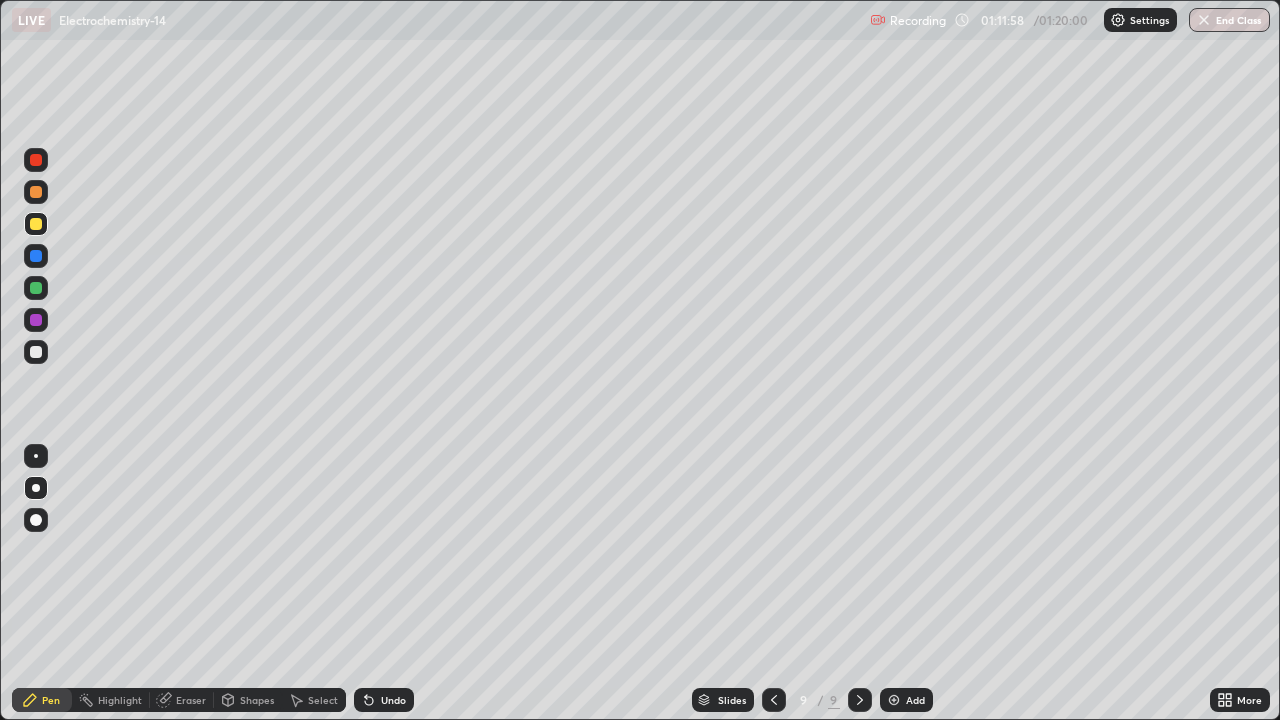 click at bounding box center (894, 700) 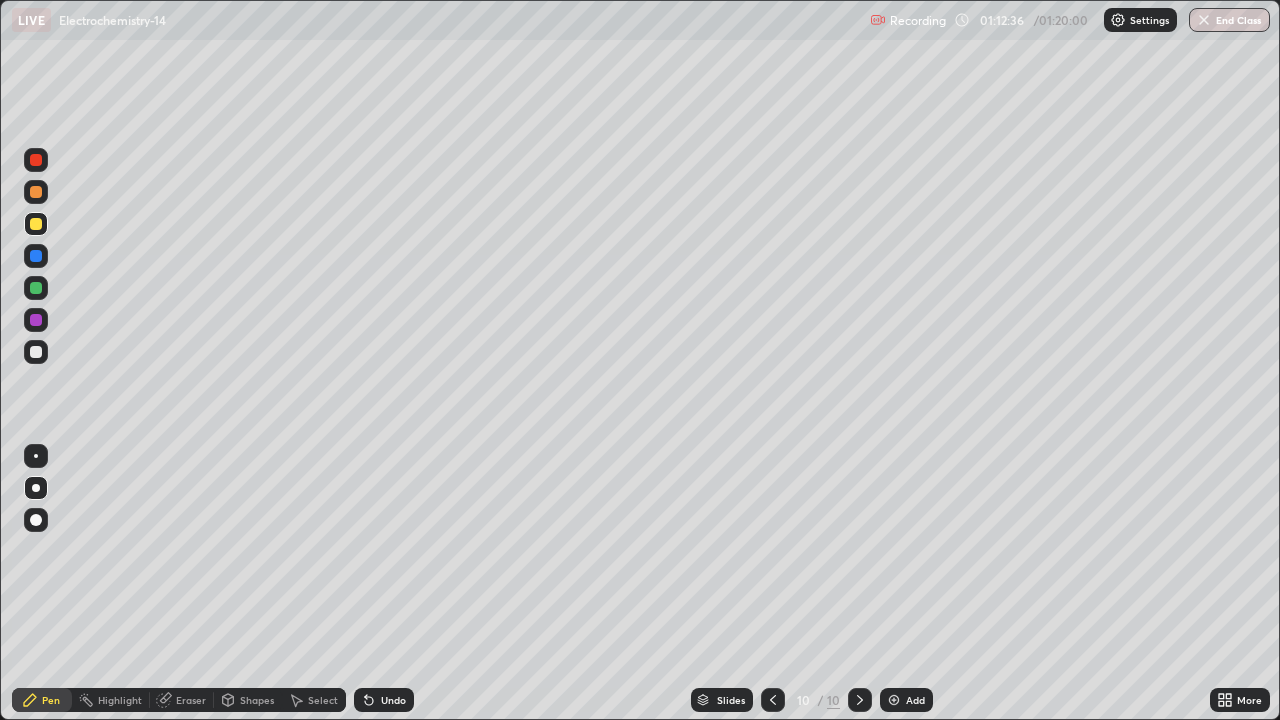click 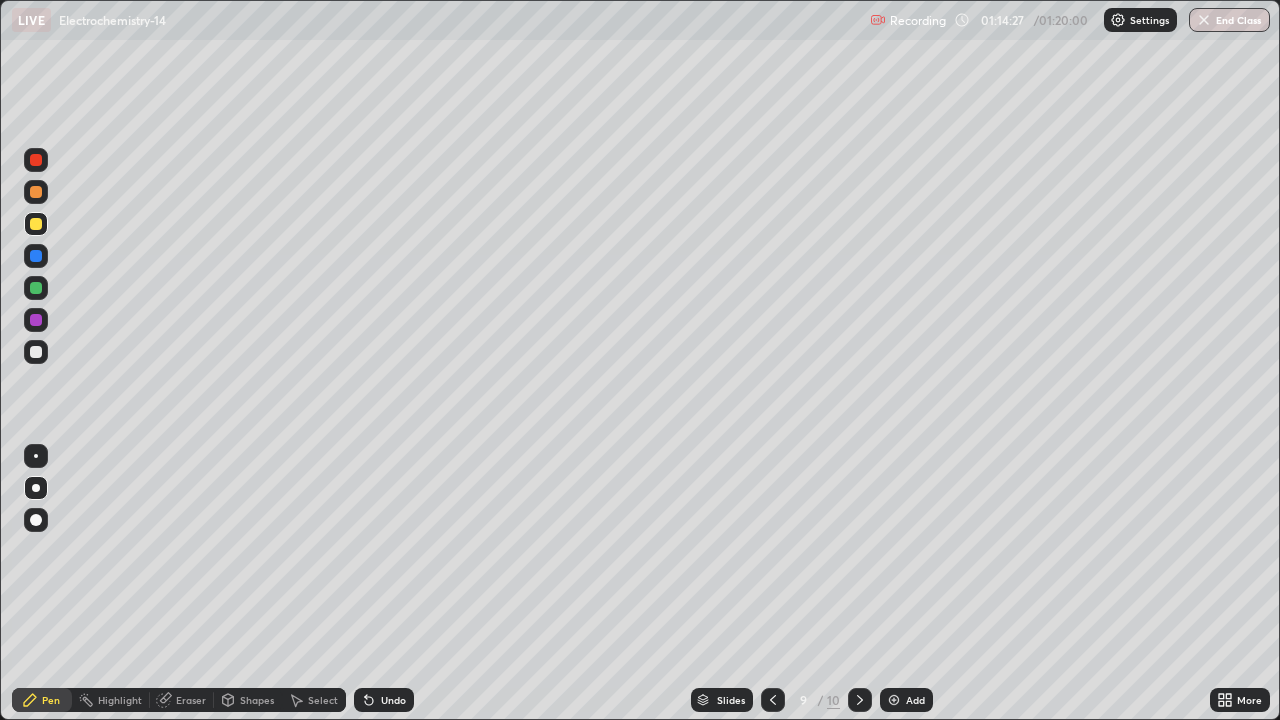 click on "End Class" at bounding box center (1229, 20) 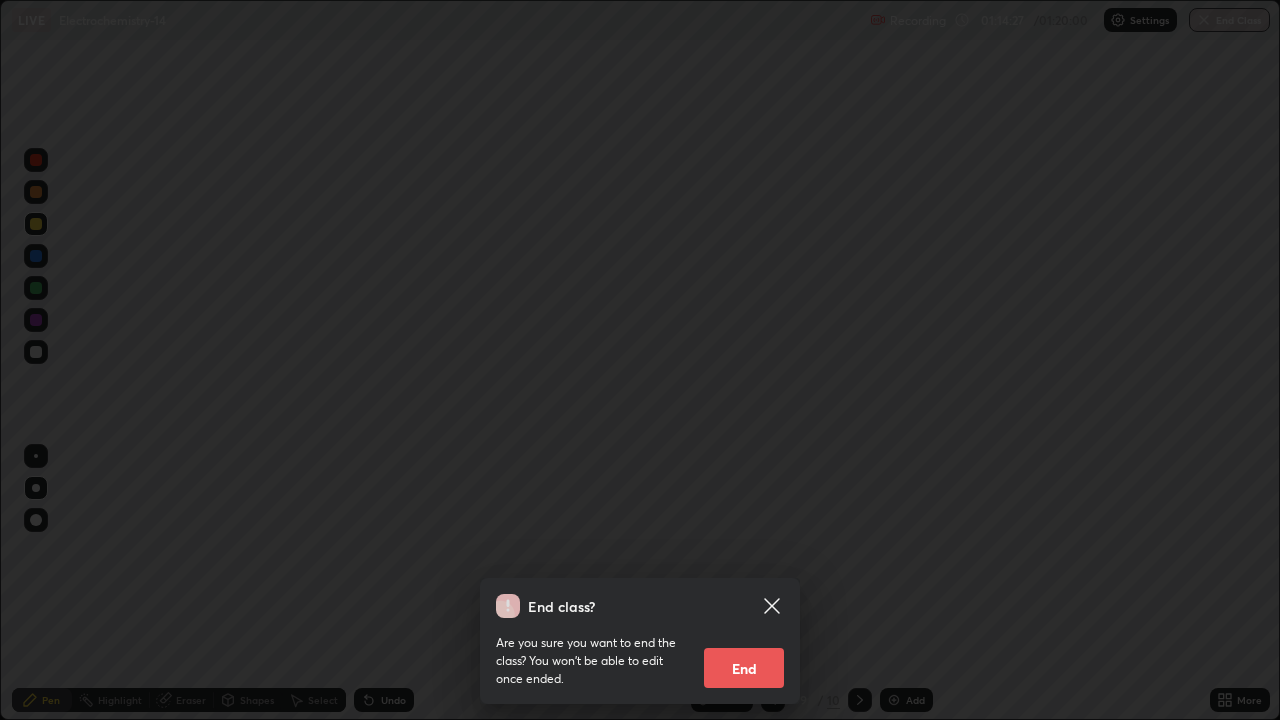 click on "End" at bounding box center (744, 668) 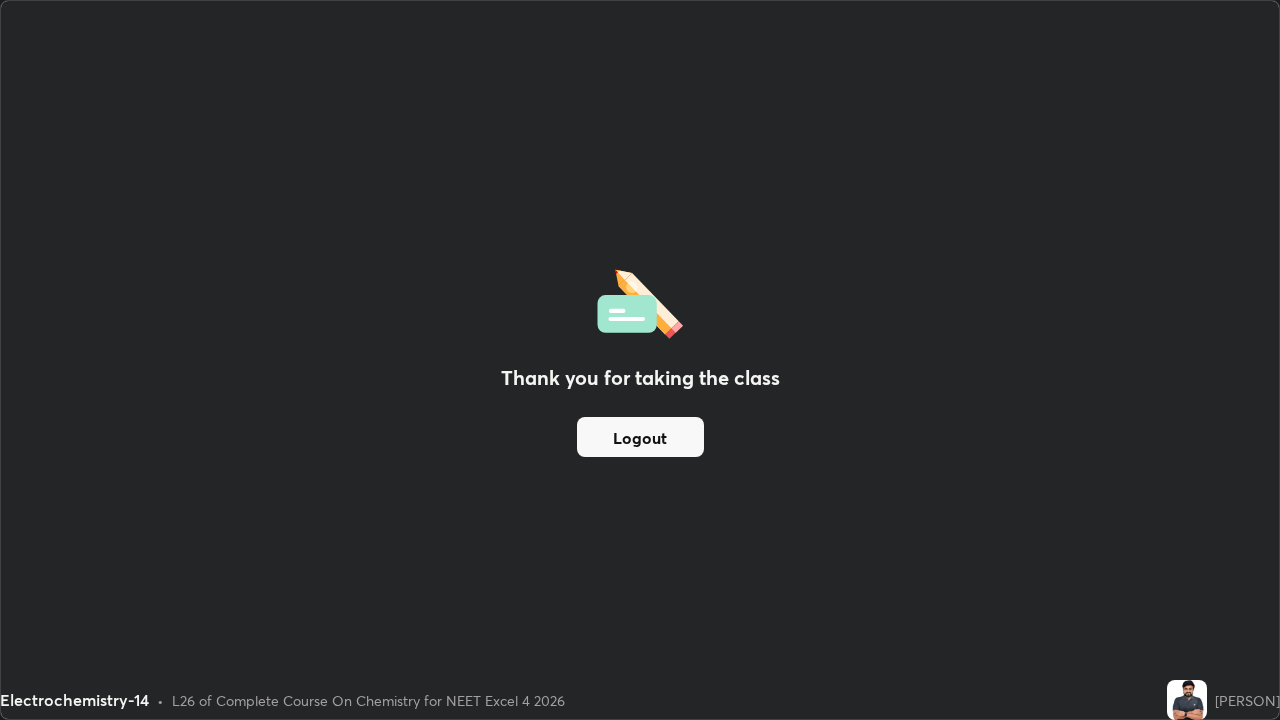 click on "Logout" at bounding box center [640, 437] 